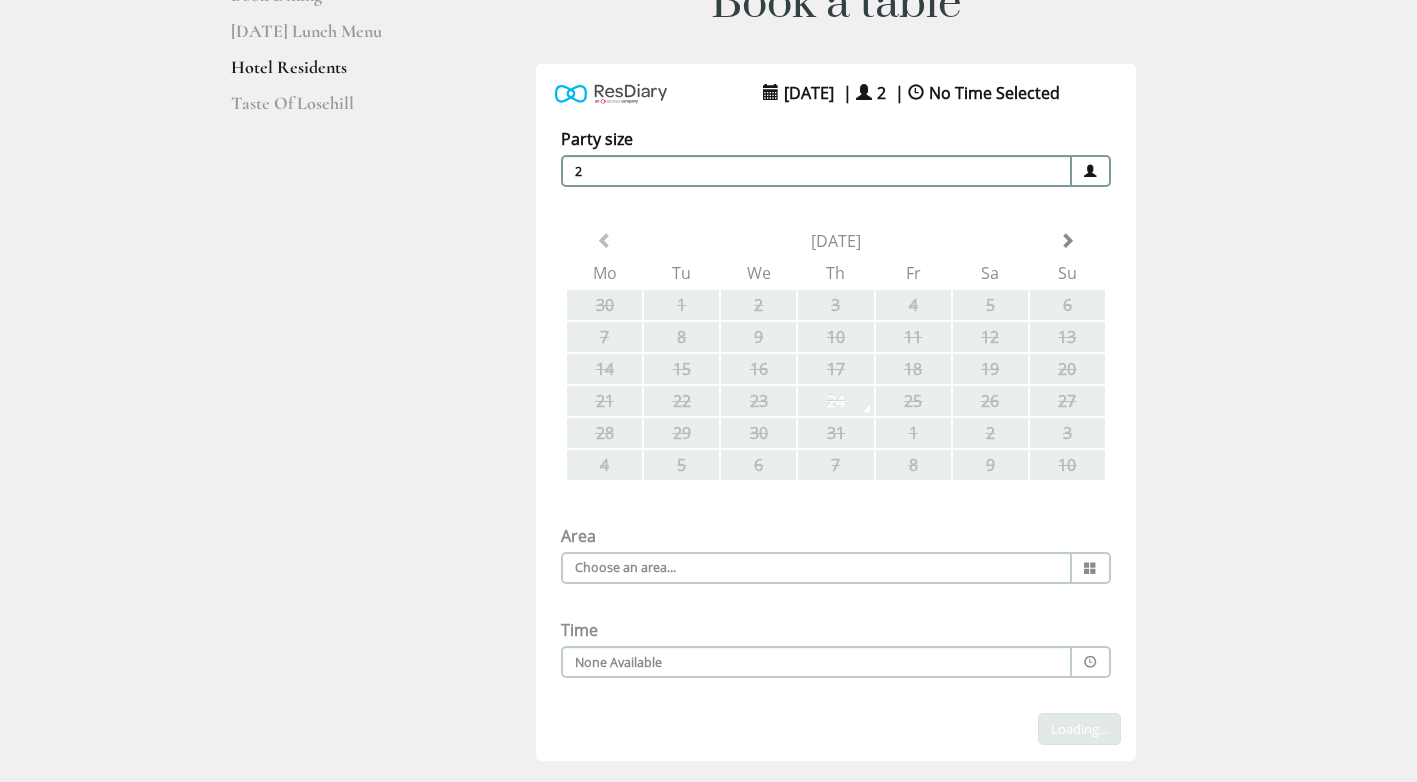 scroll, scrollTop: 300, scrollLeft: 0, axis: vertical 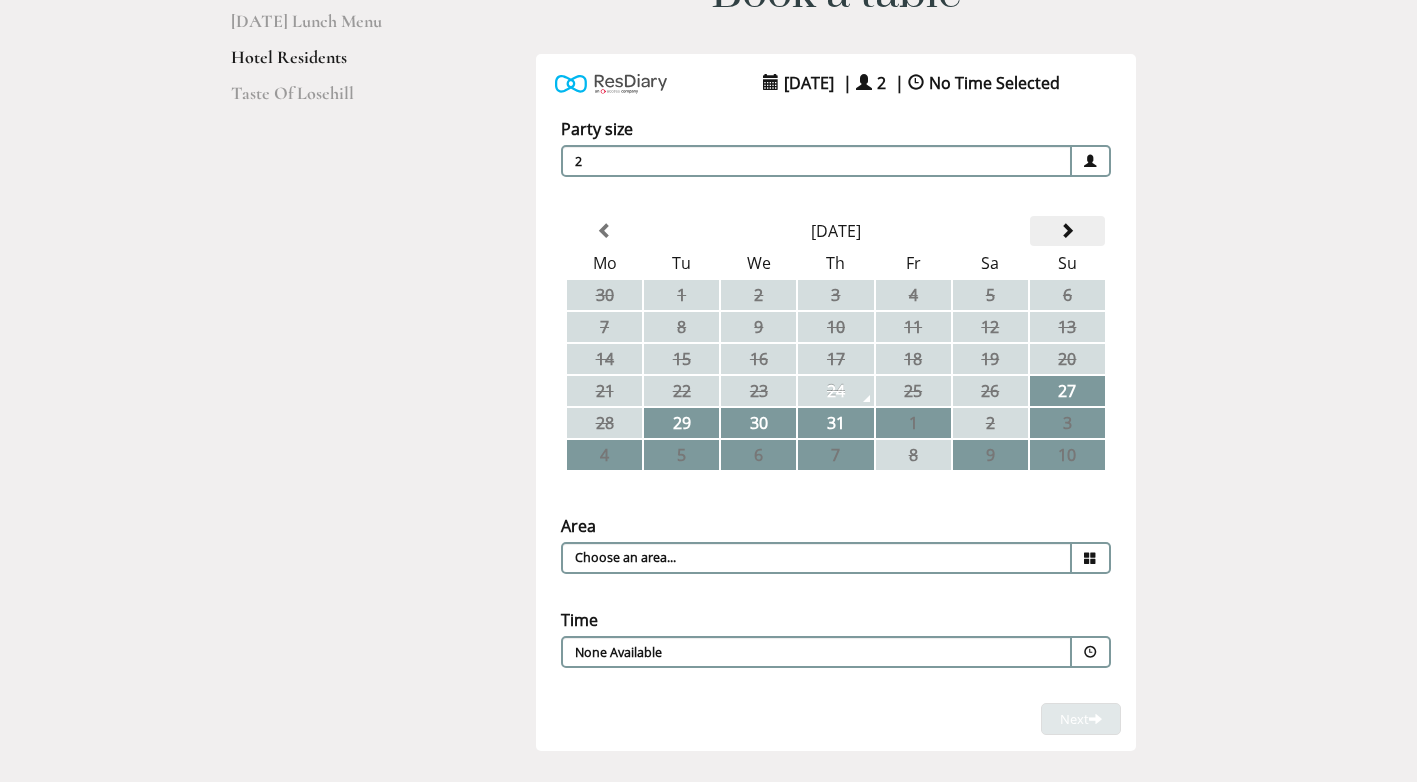 click at bounding box center [1067, 231] 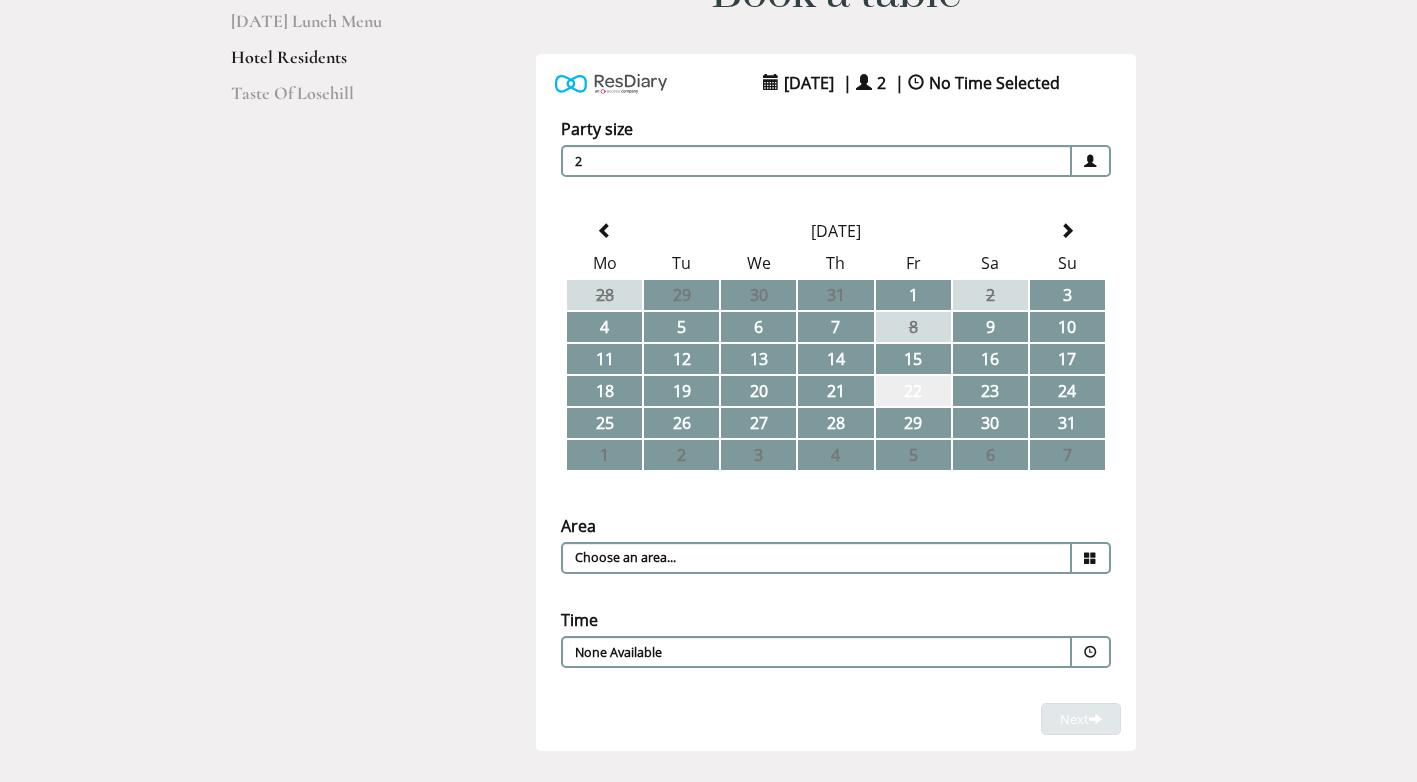 click on "22" at bounding box center (913, 391) 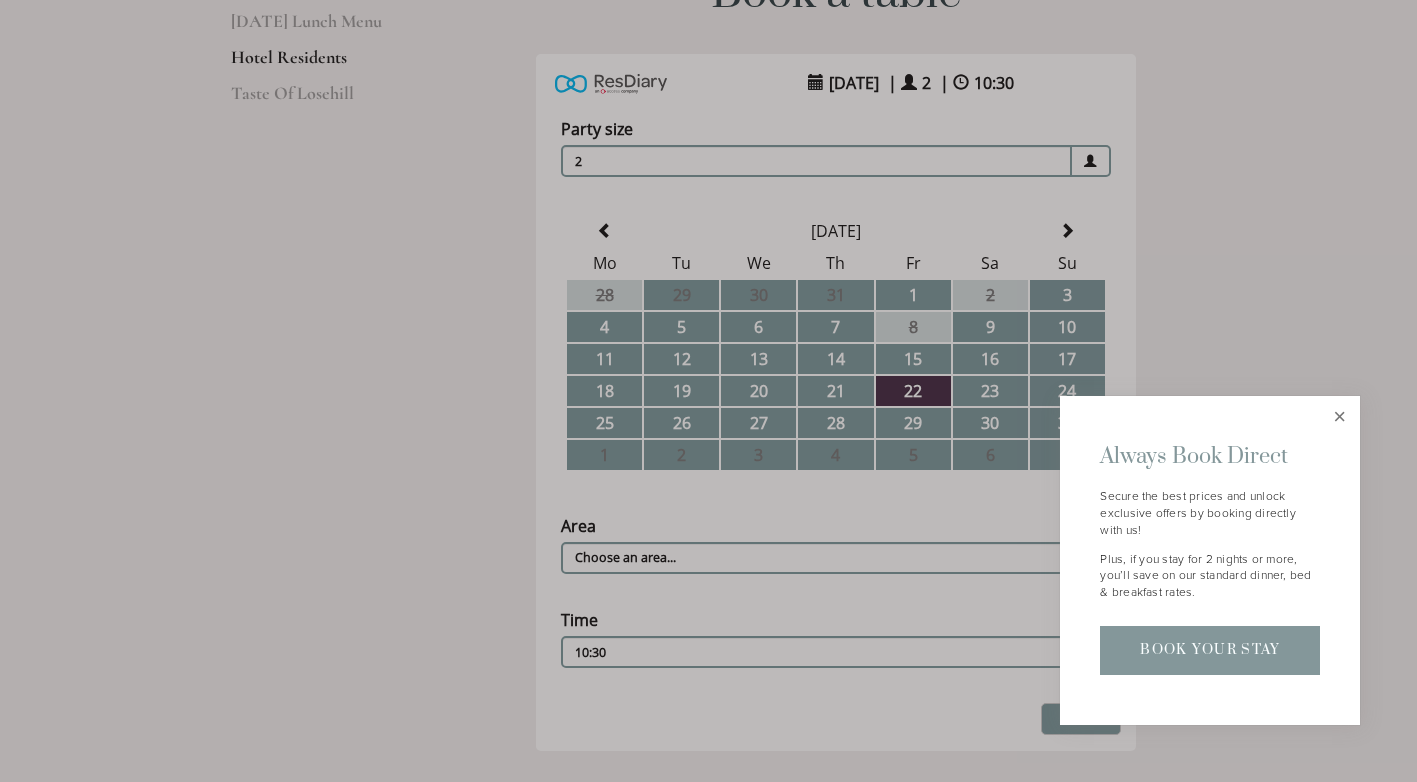 click at bounding box center (1339, 416) 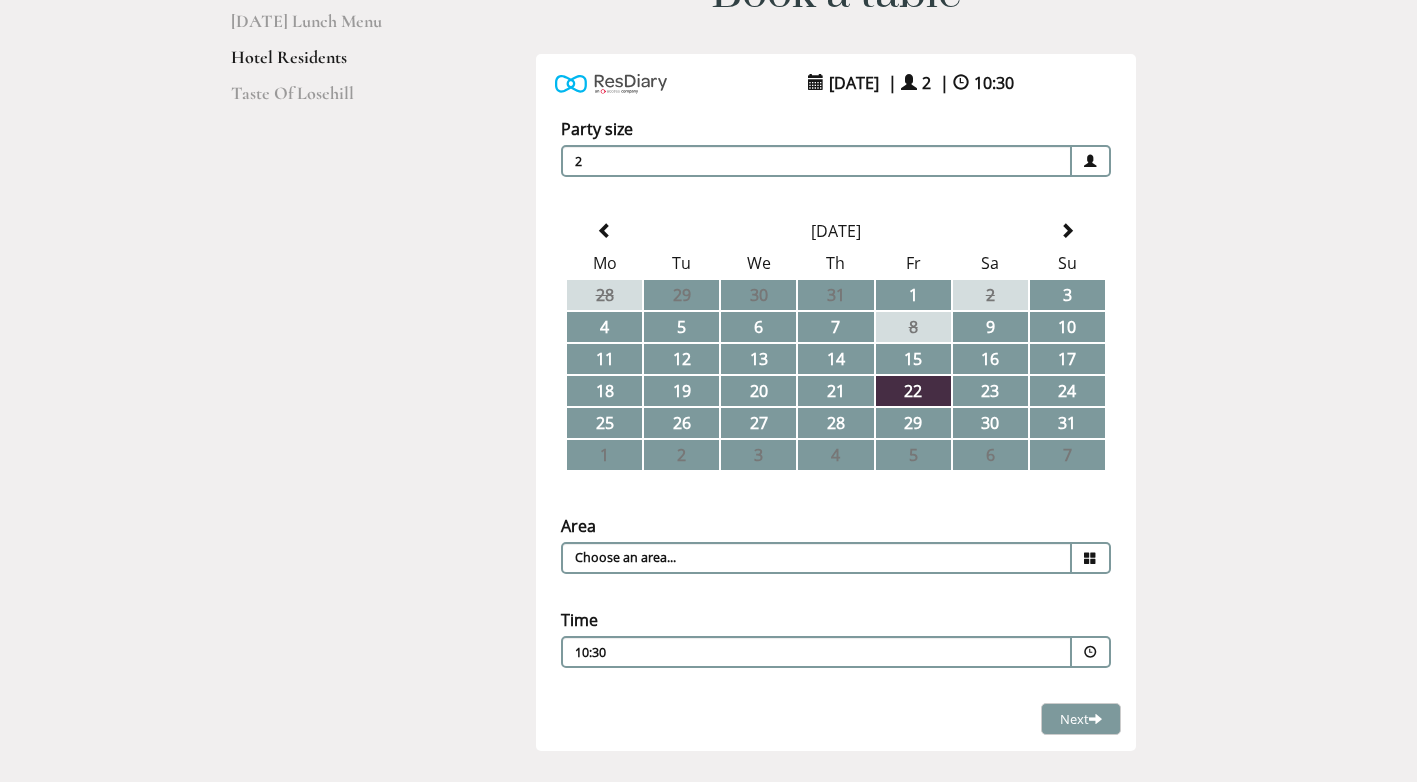 click at bounding box center (1091, 558) 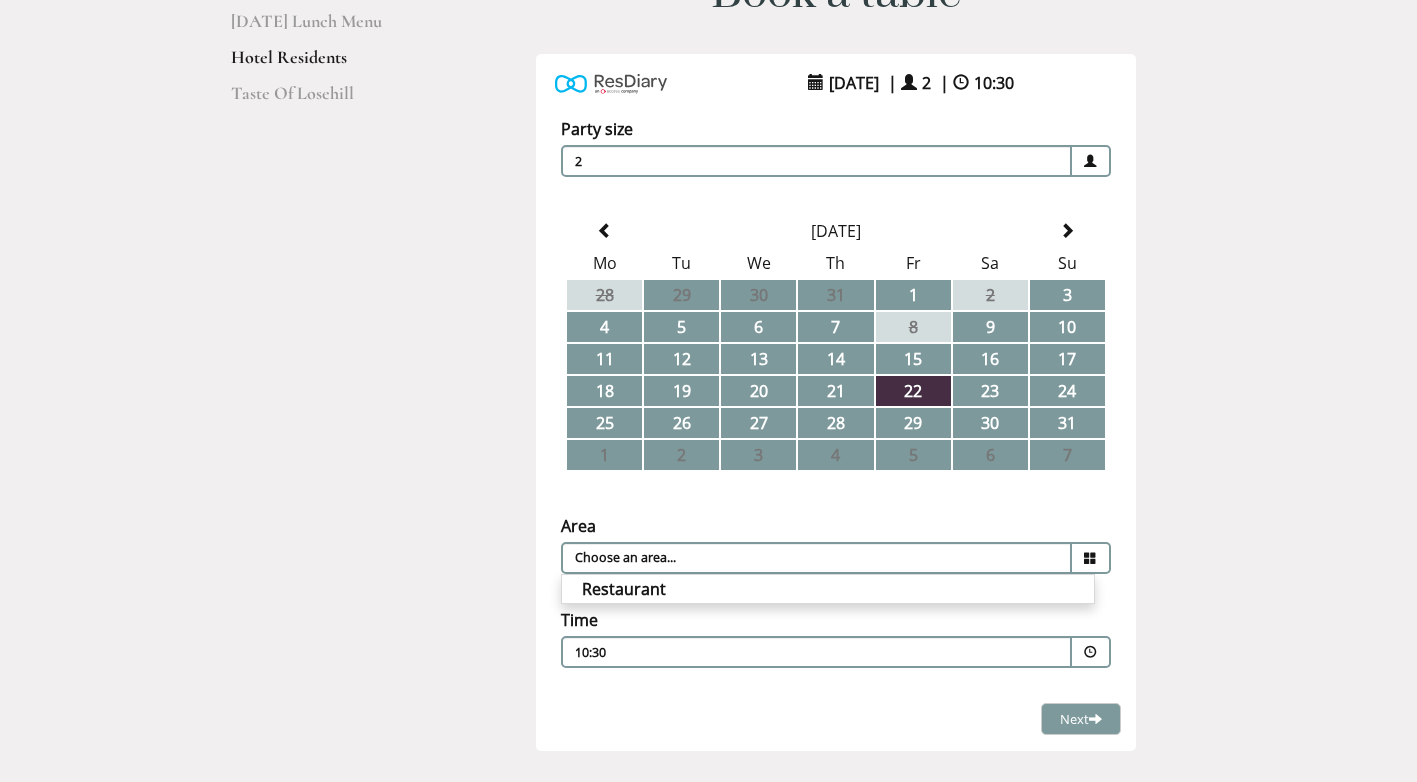 click on "Restaurant" at bounding box center [828, 589] 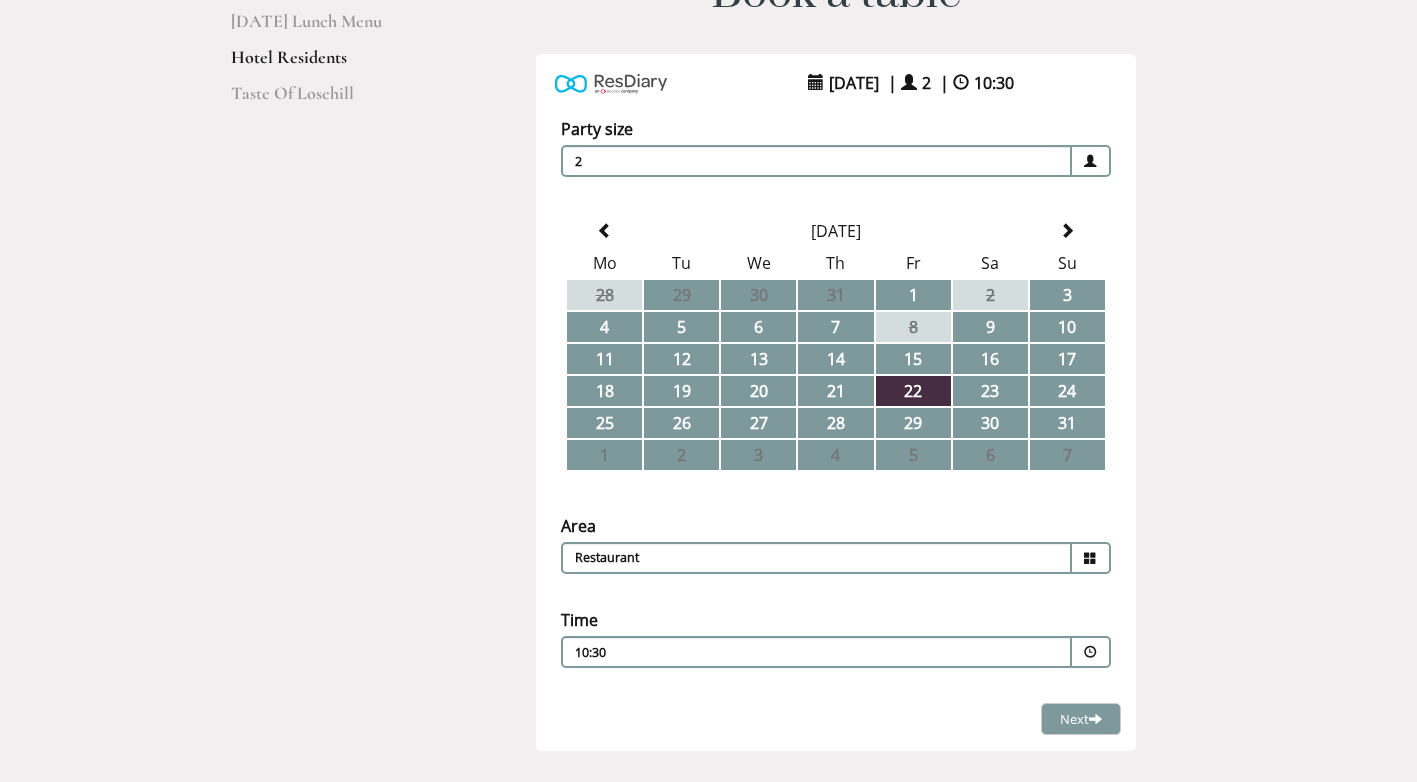 click at bounding box center [1090, 652] 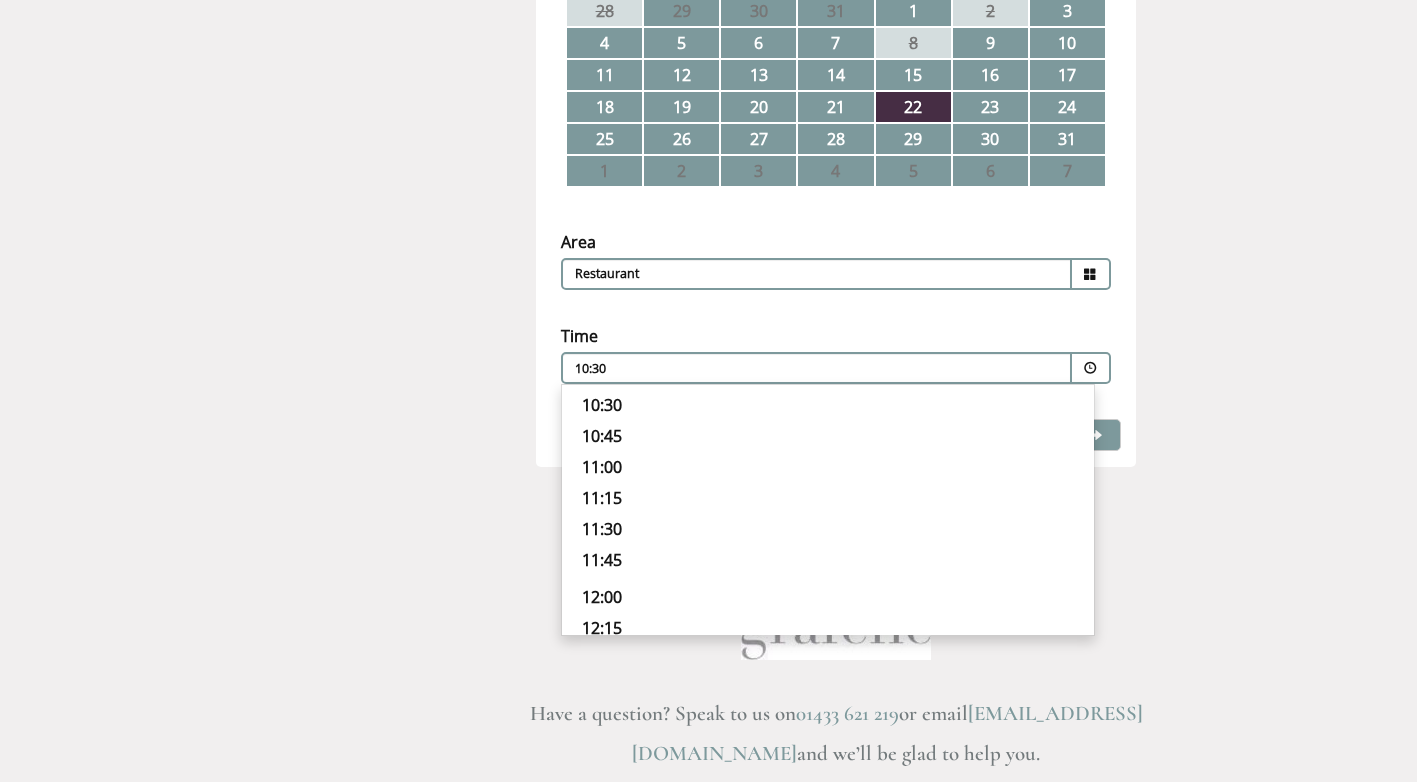 scroll, scrollTop: 600, scrollLeft: 0, axis: vertical 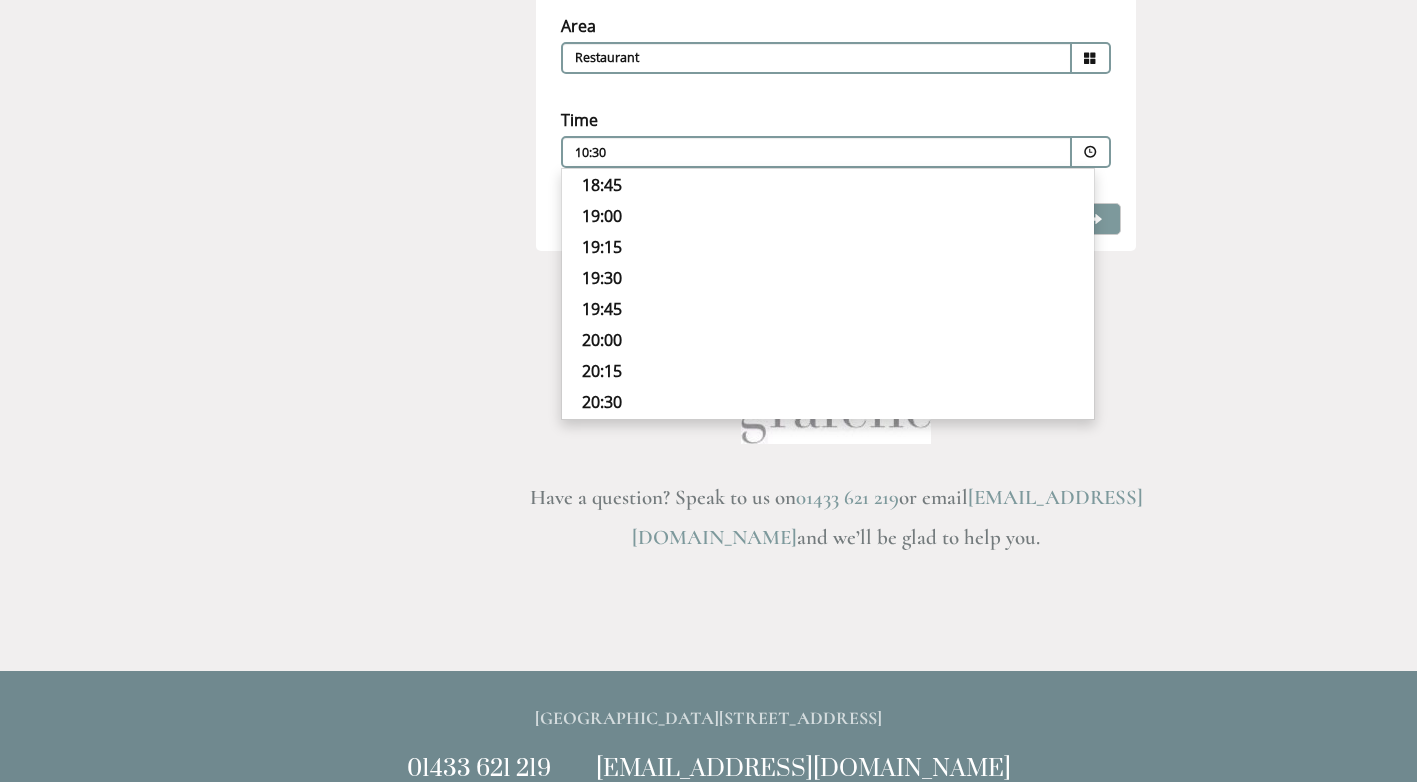 click on "19:15" at bounding box center (828, 247) 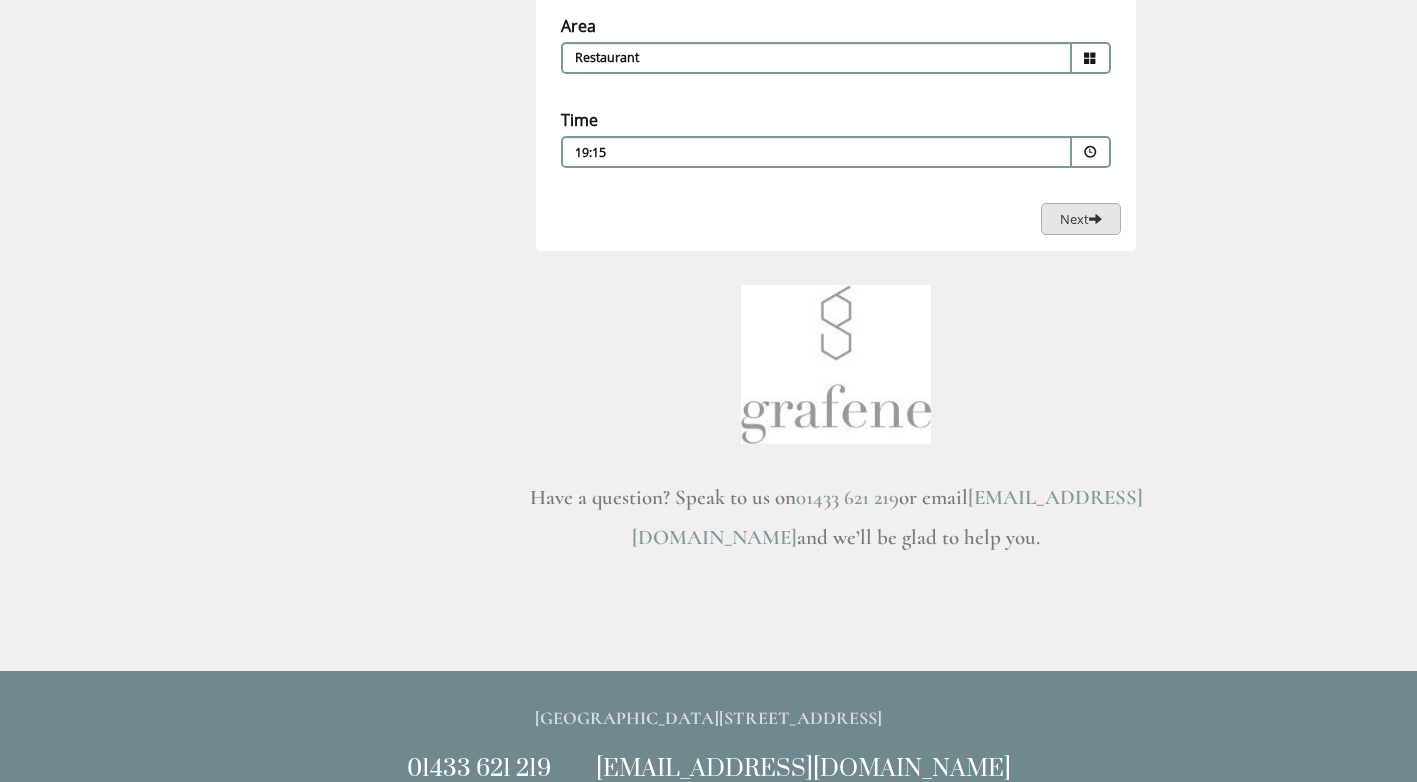 click on "Next" at bounding box center (1081, 219) 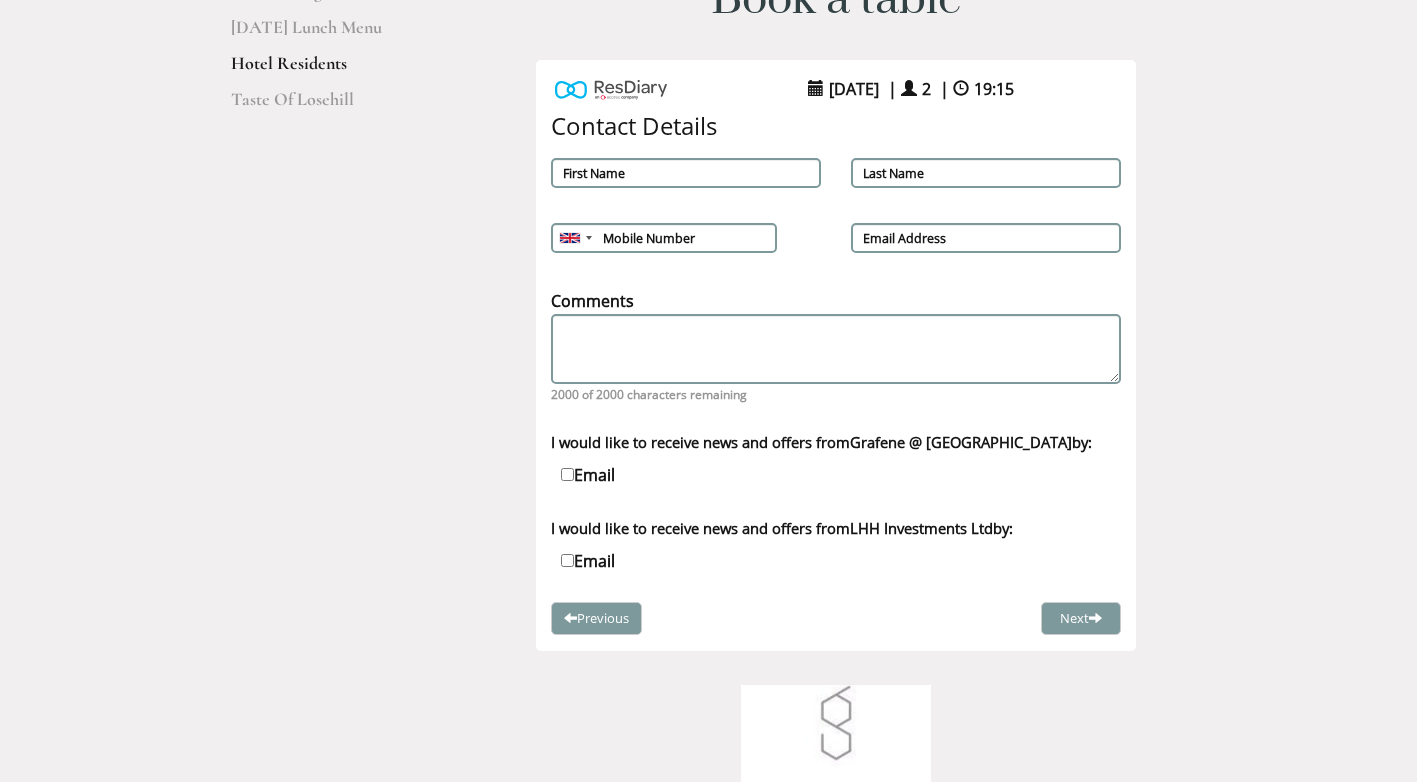 scroll, scrollTop: 194, scrollLeft: 0, axis: vertical 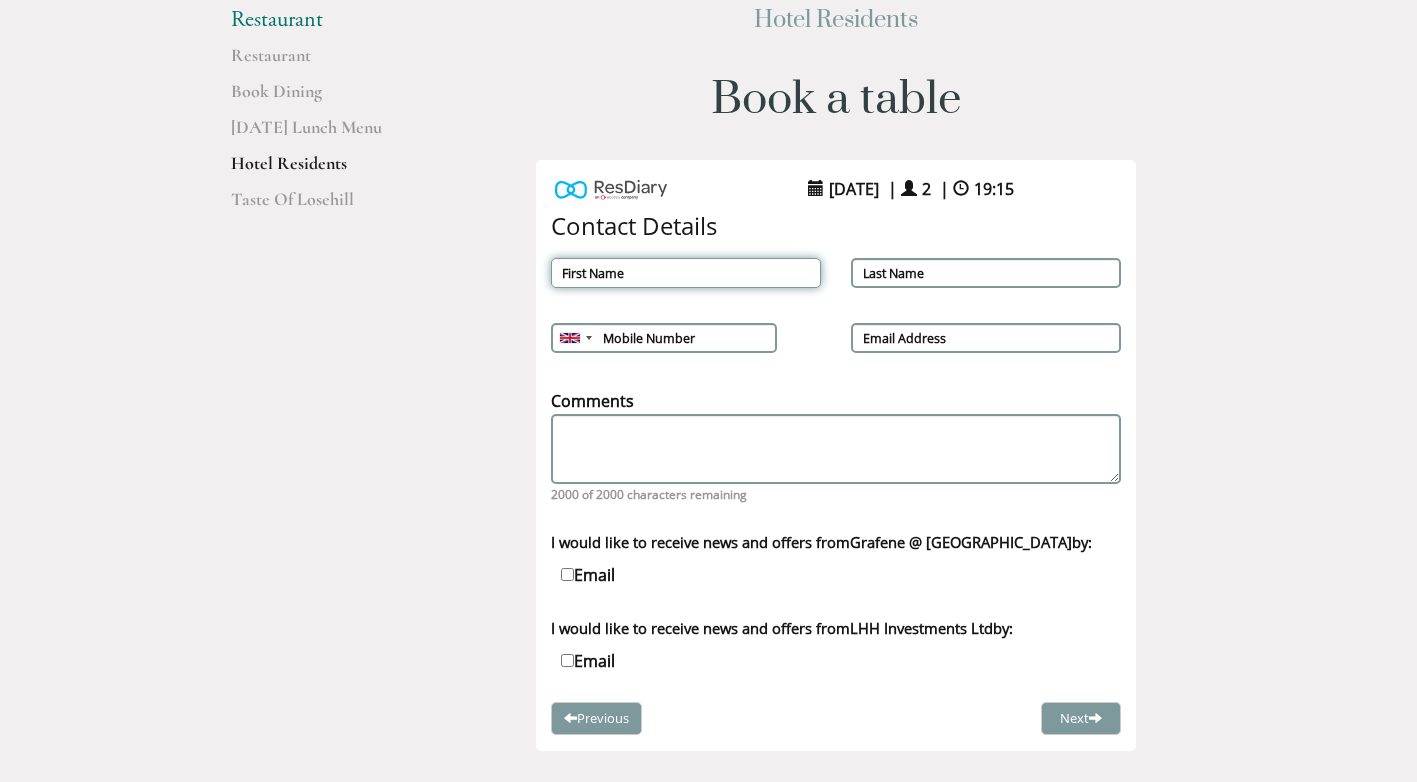 click on "First Name" at bounding box center [686, 273] 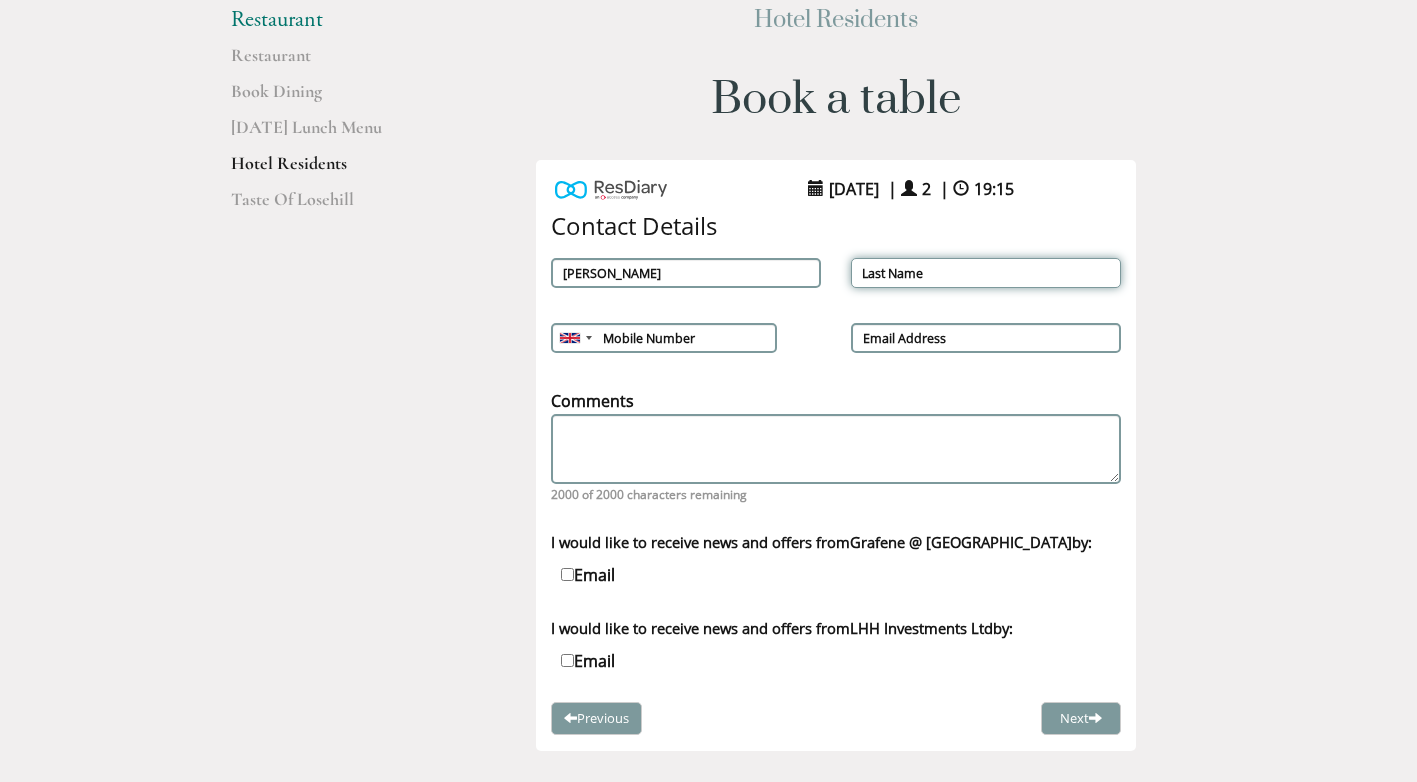 type on "[PERSON_NAME]" 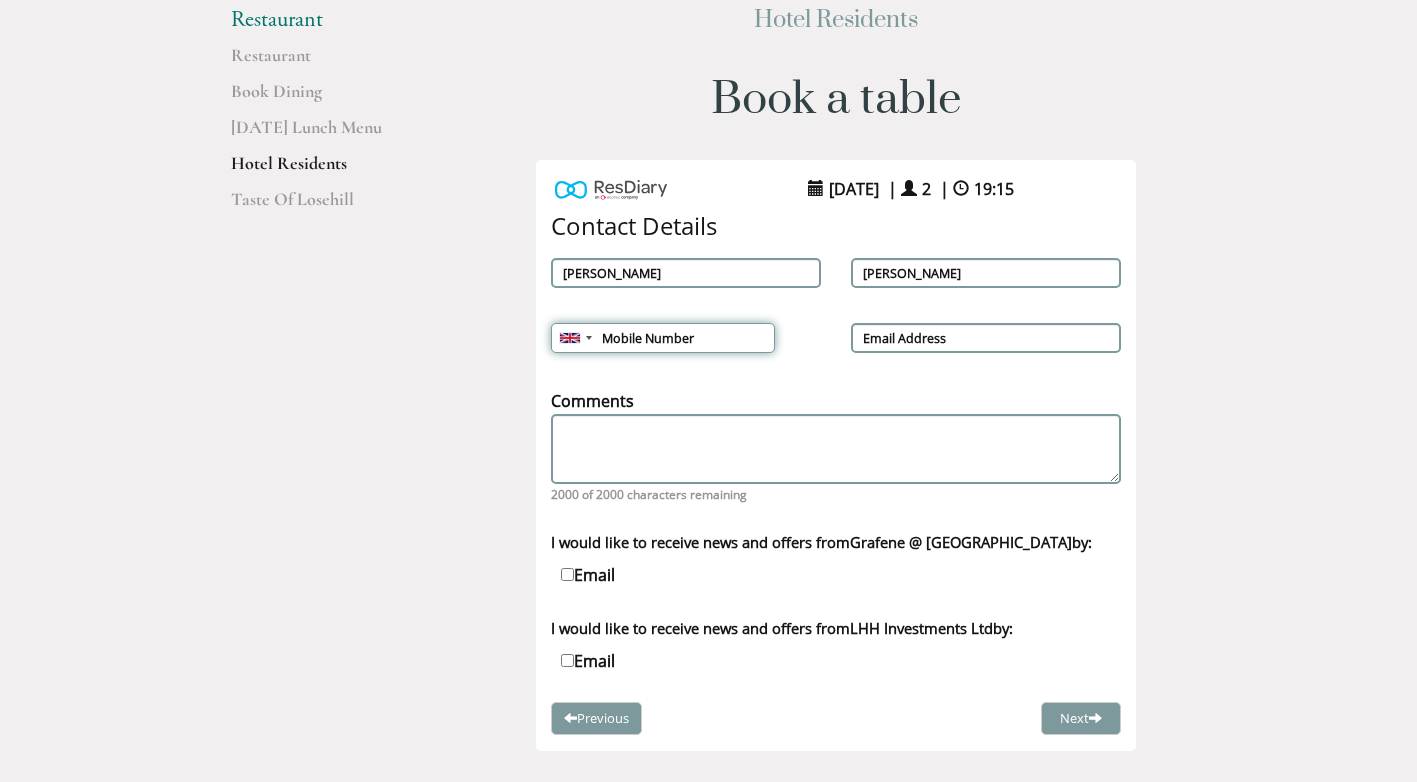 type on "07738095186" 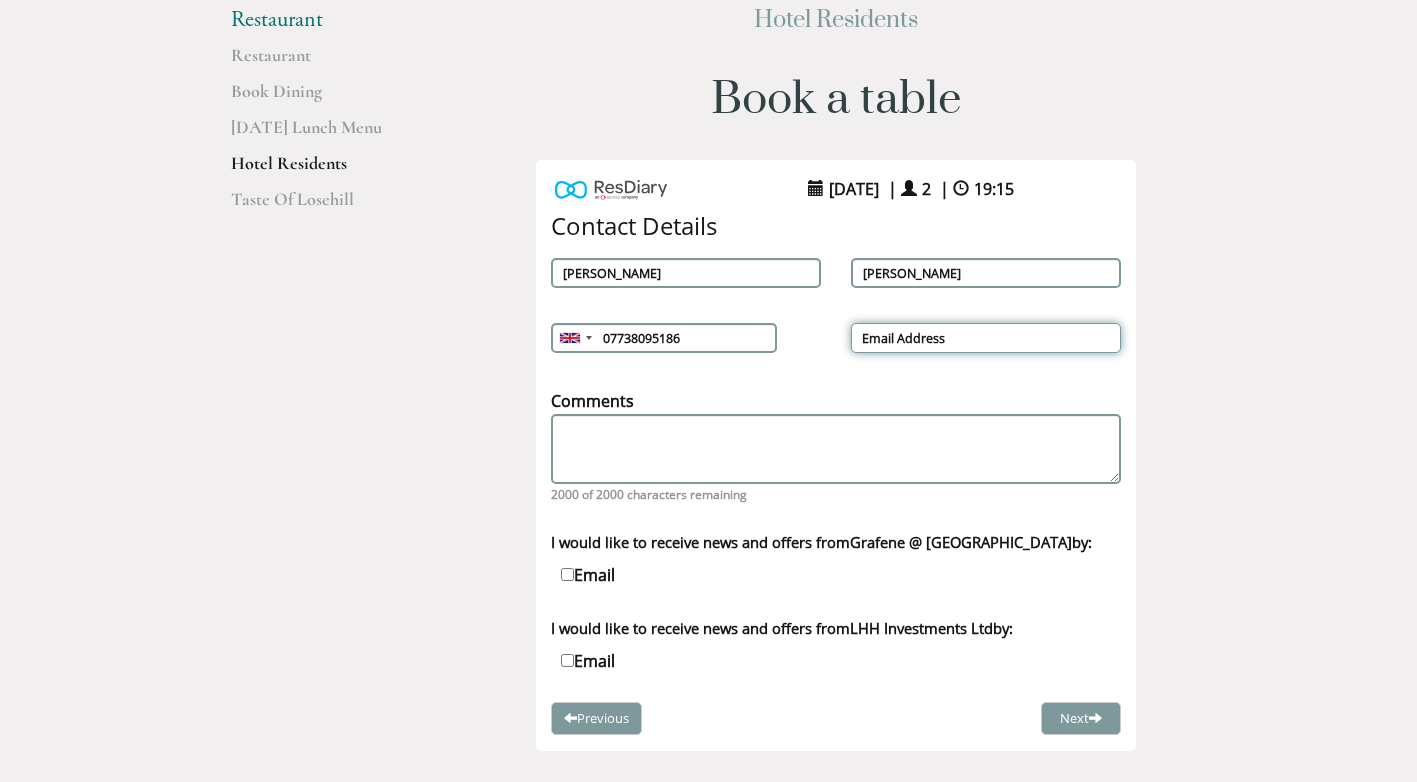 type on "[PERSON_NAME][EMAIL_ADDRESS][DOMAIN_NAME]" 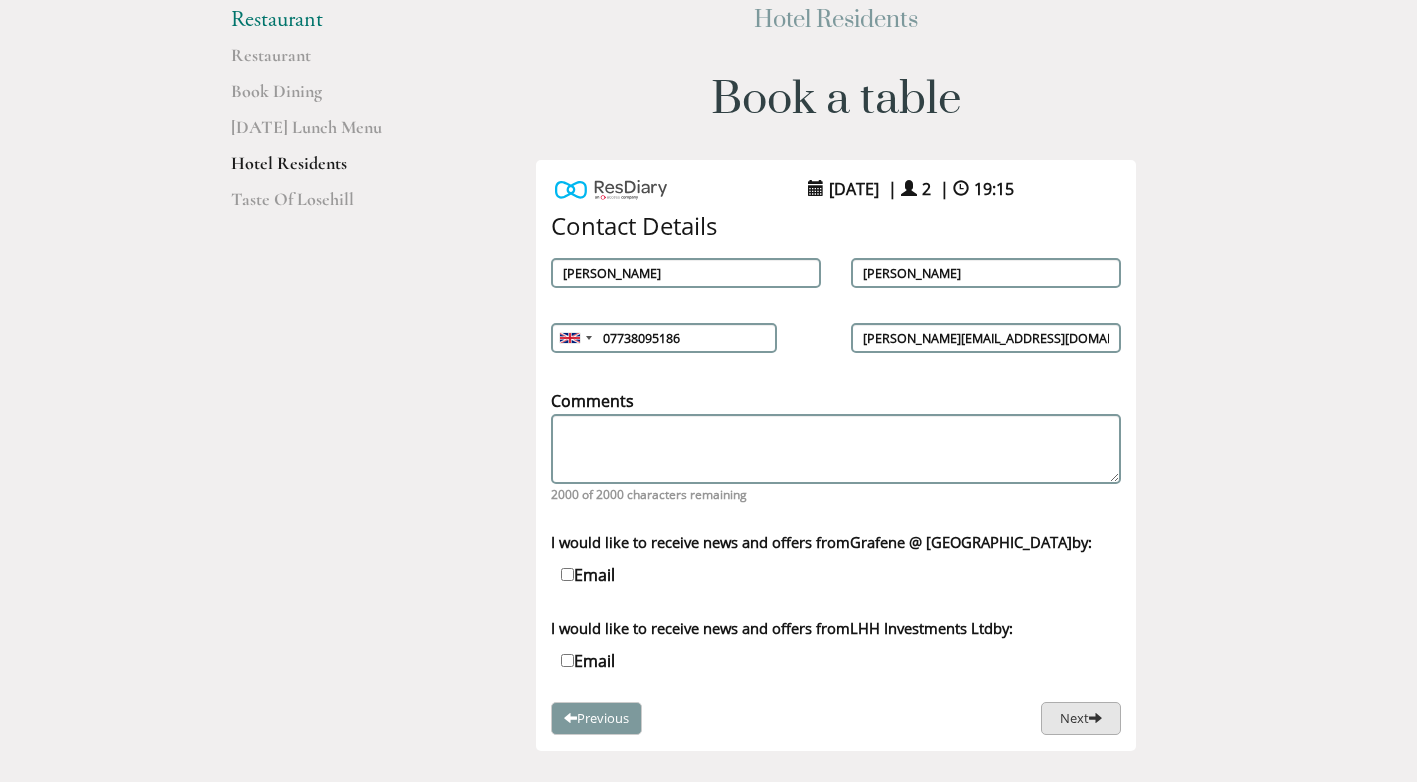 click at bounding box center [1095, 717] 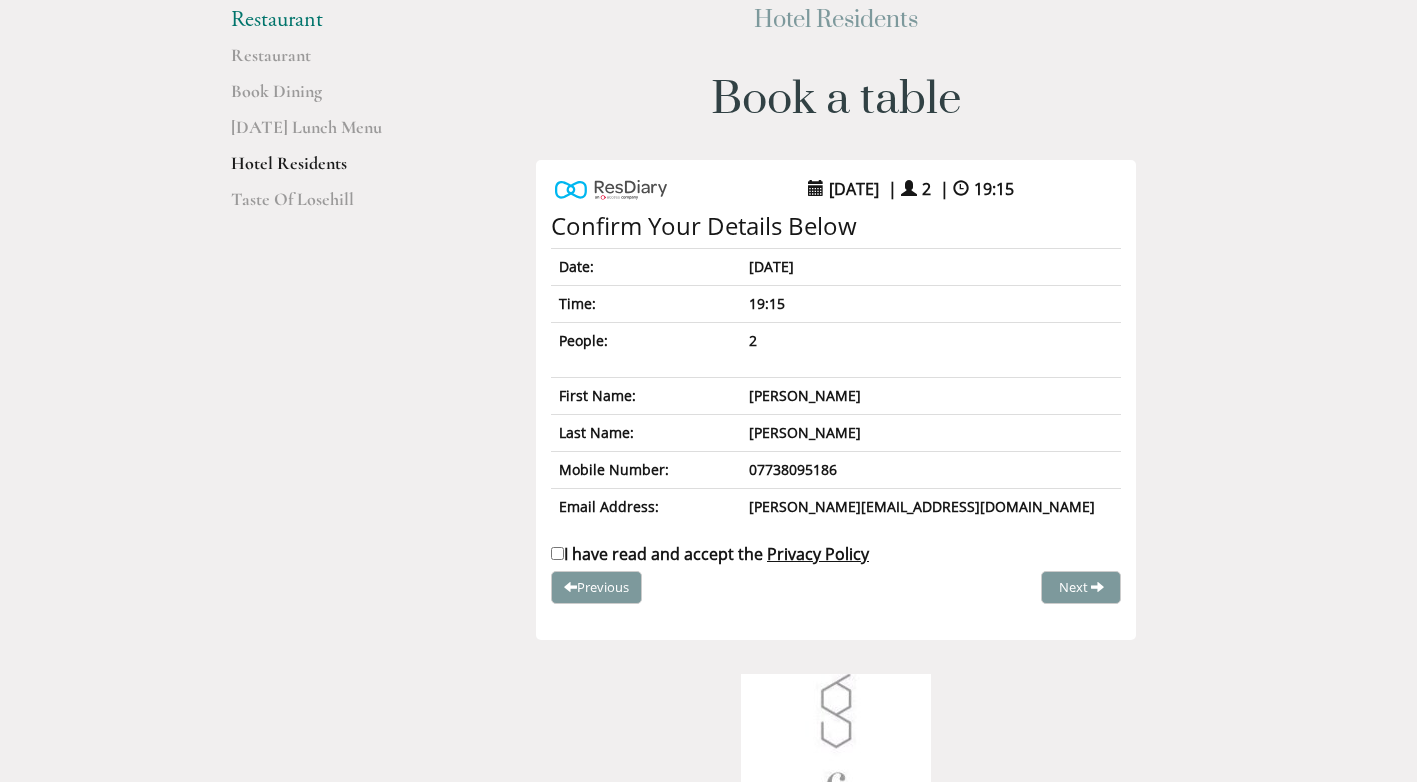 click on "I have read and accept the
Privacy Policy" at bounding box center [557, 553] 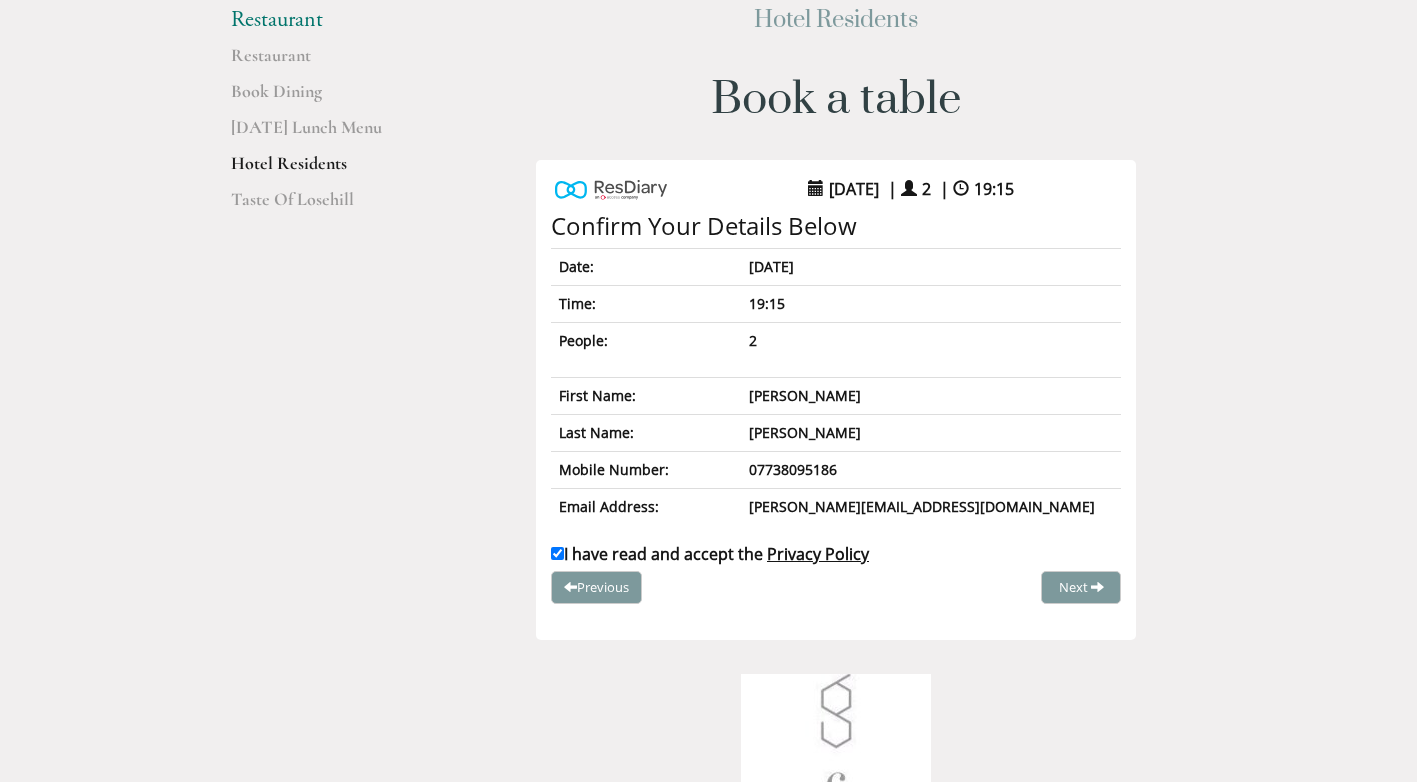 checkbox on "true" 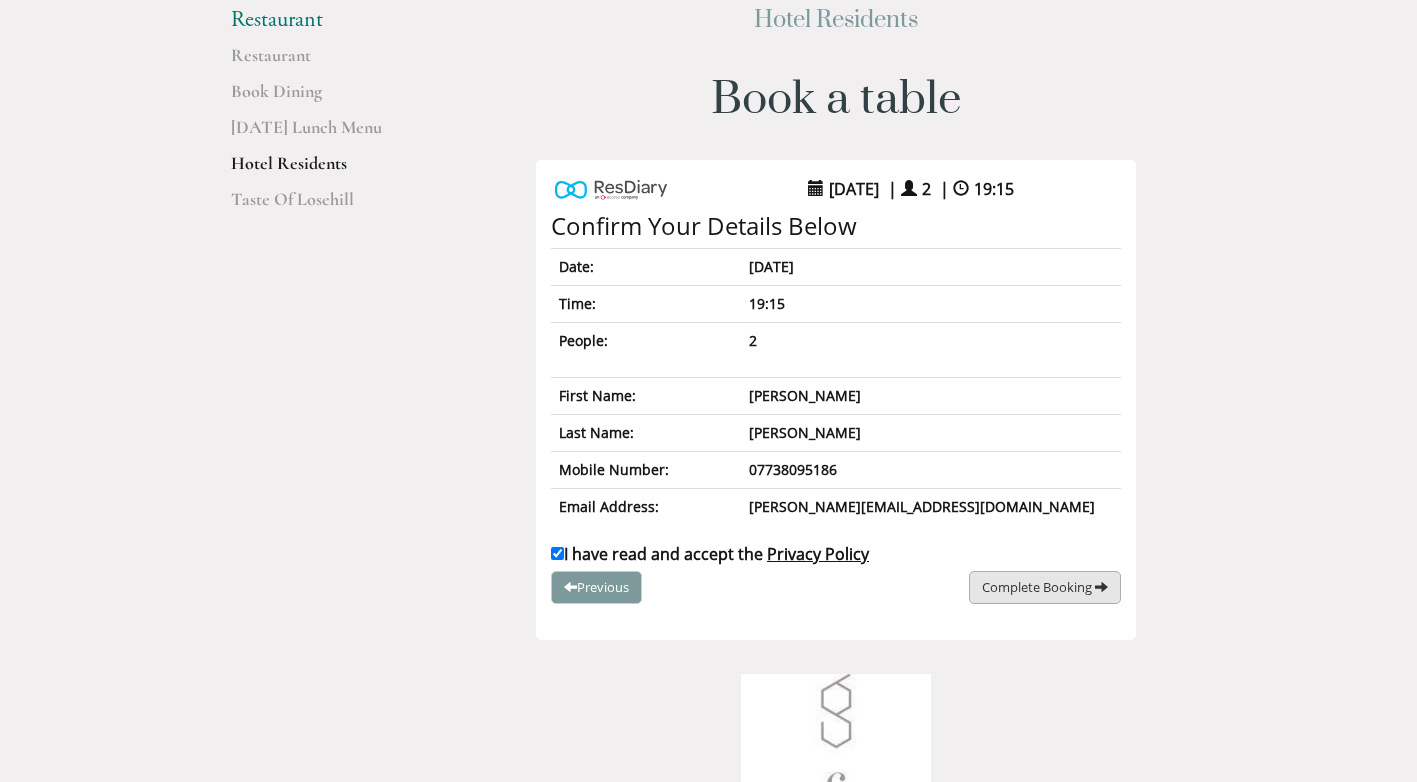 click on "Complete Booking" at bounding box center [1037, 587] 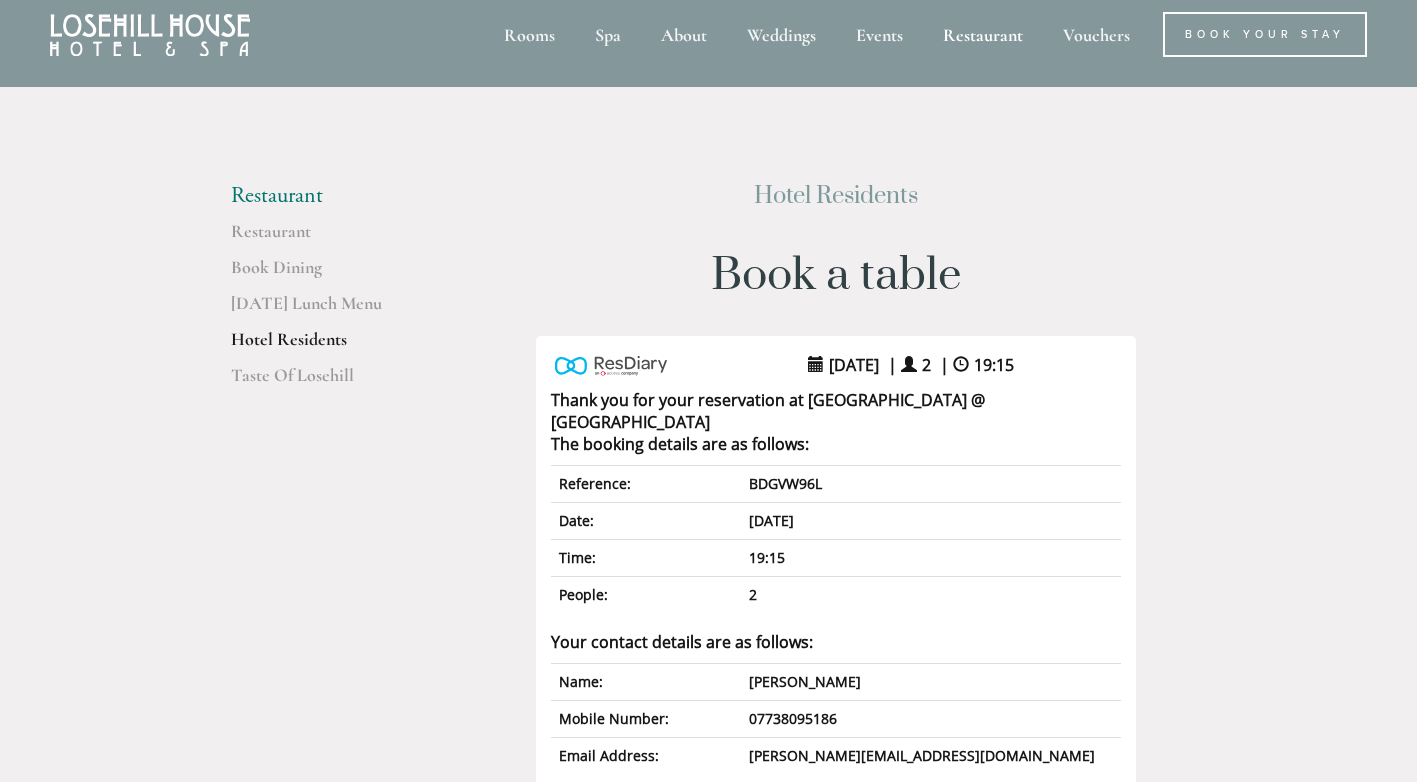 scroll, scrollTop: 0, scrollLeft: 0, axis: both 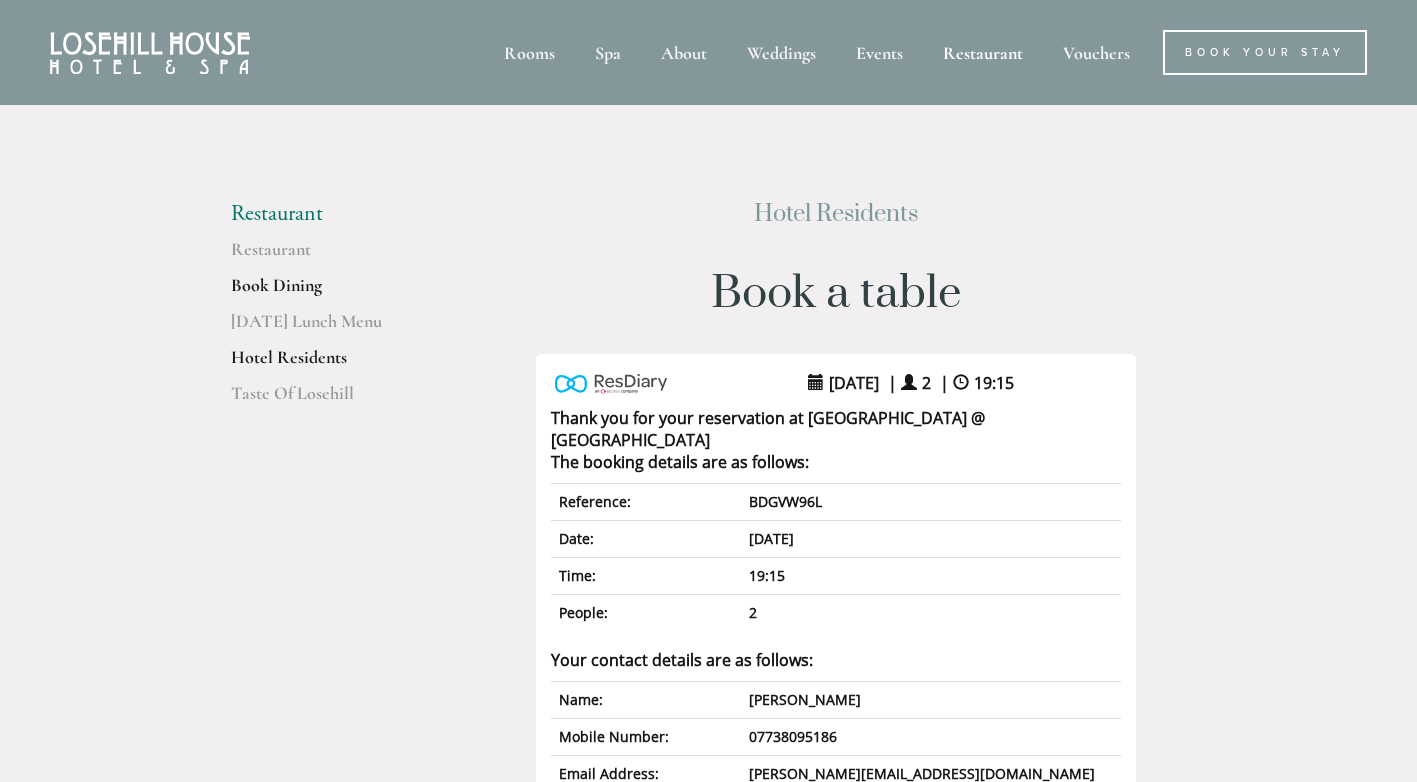 click on "Book Dining" at bounding box center [326, 292] 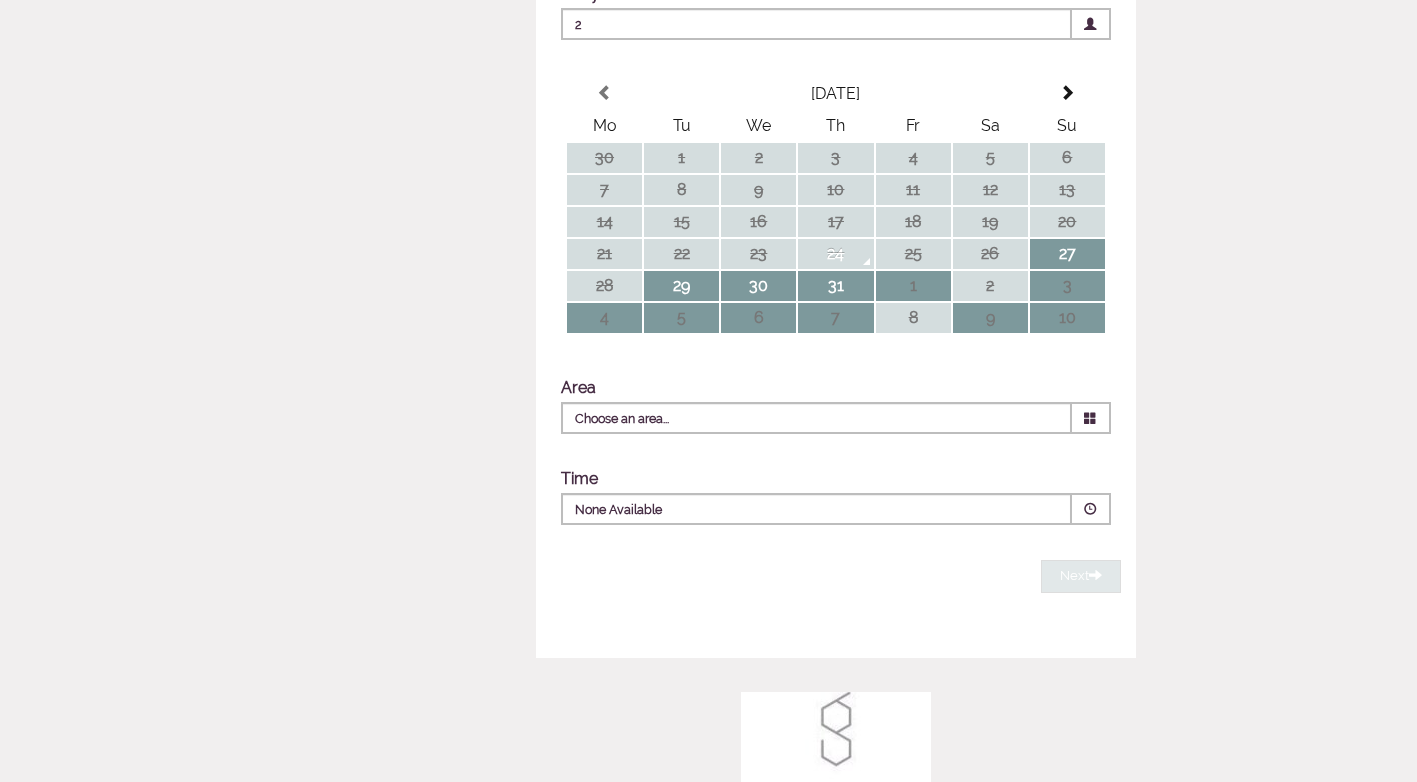 scroll, scrollTop: 338, scrollLeft: 0, axis: vertical 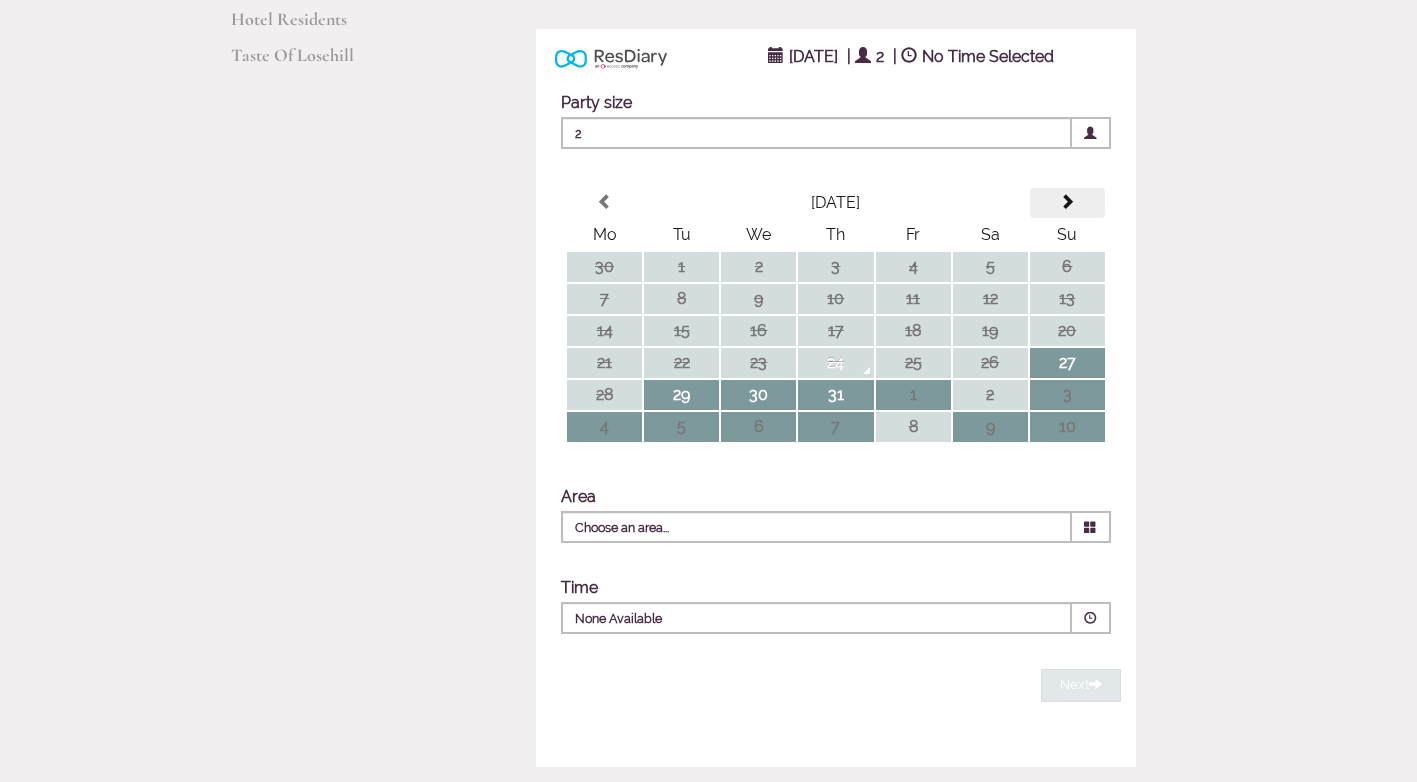 click at bounding box center (1067, 202) 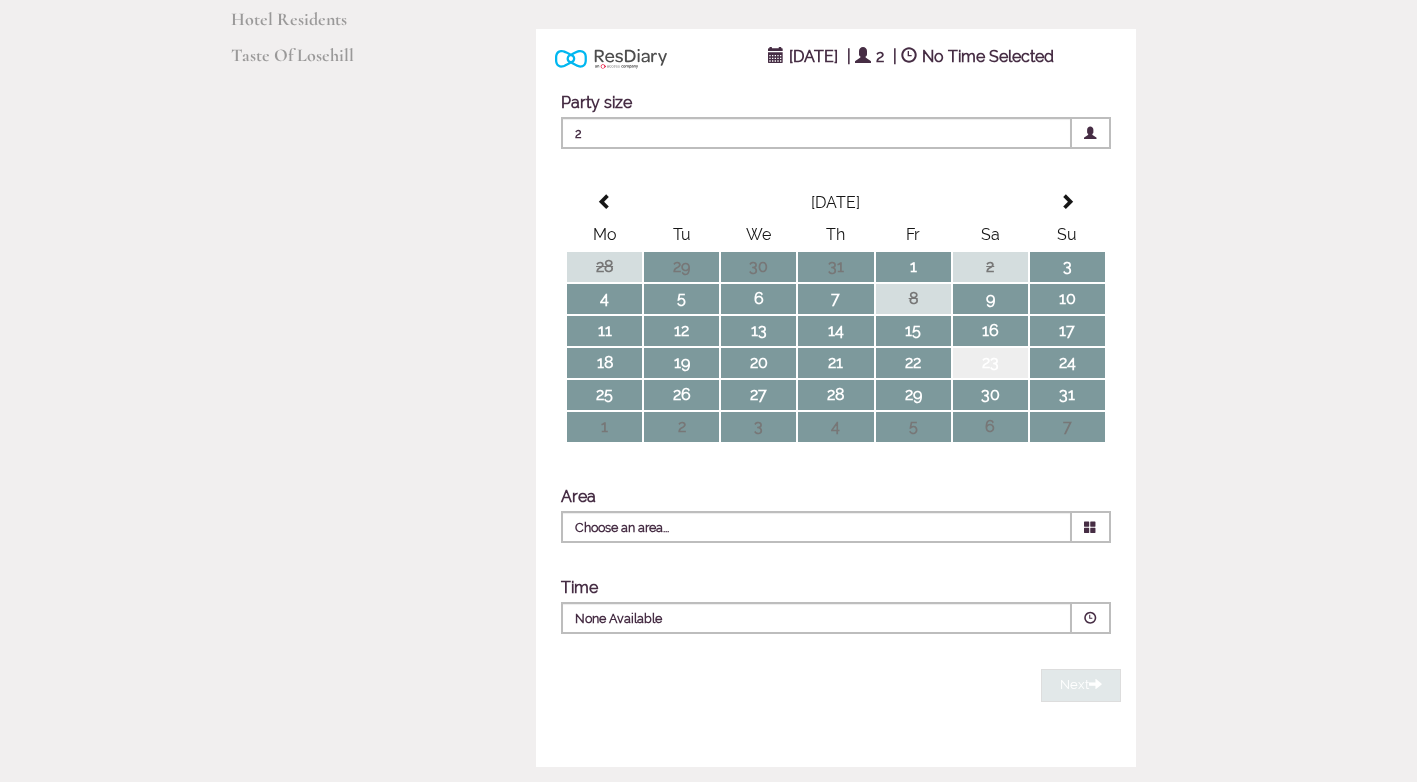 click on "23" at bounding box center (990, 363) 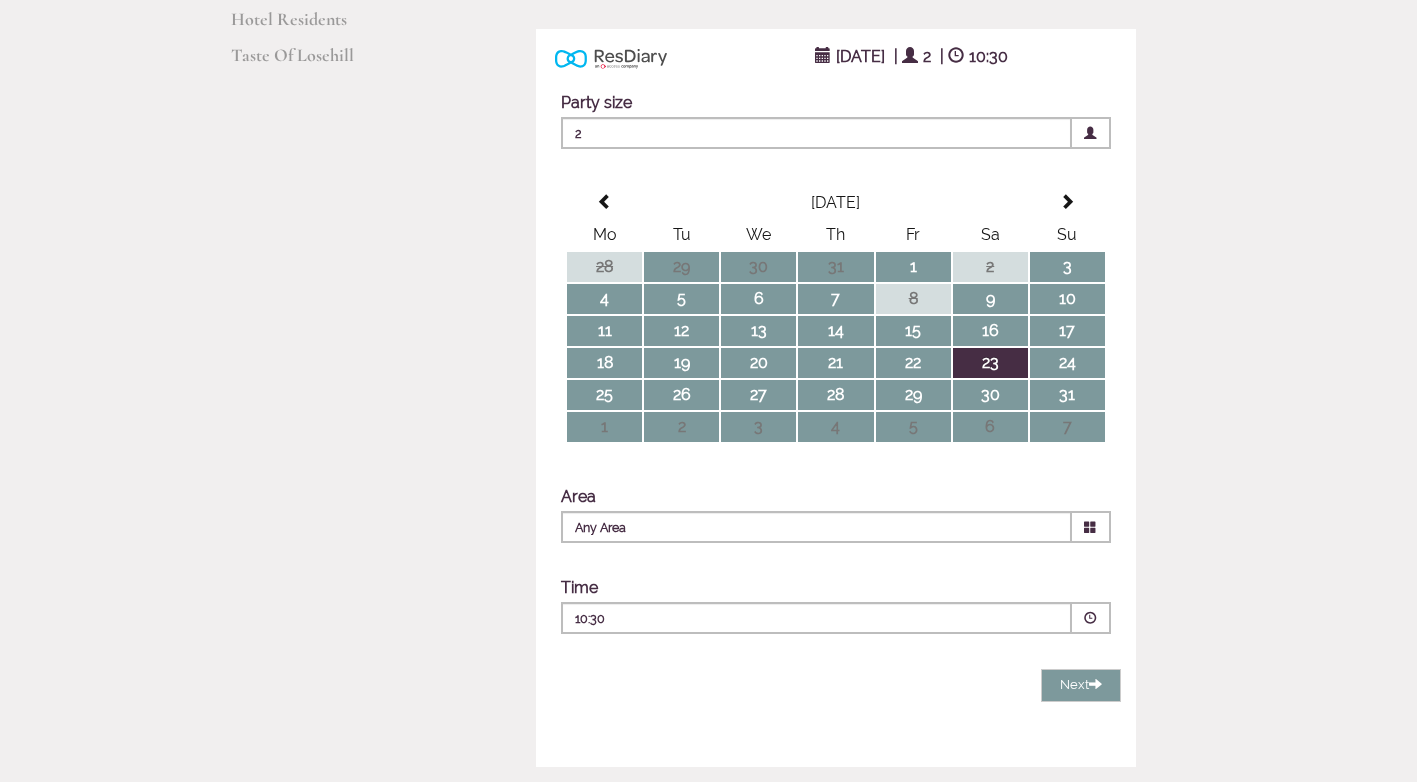 click at bounding box center (1090, 527) 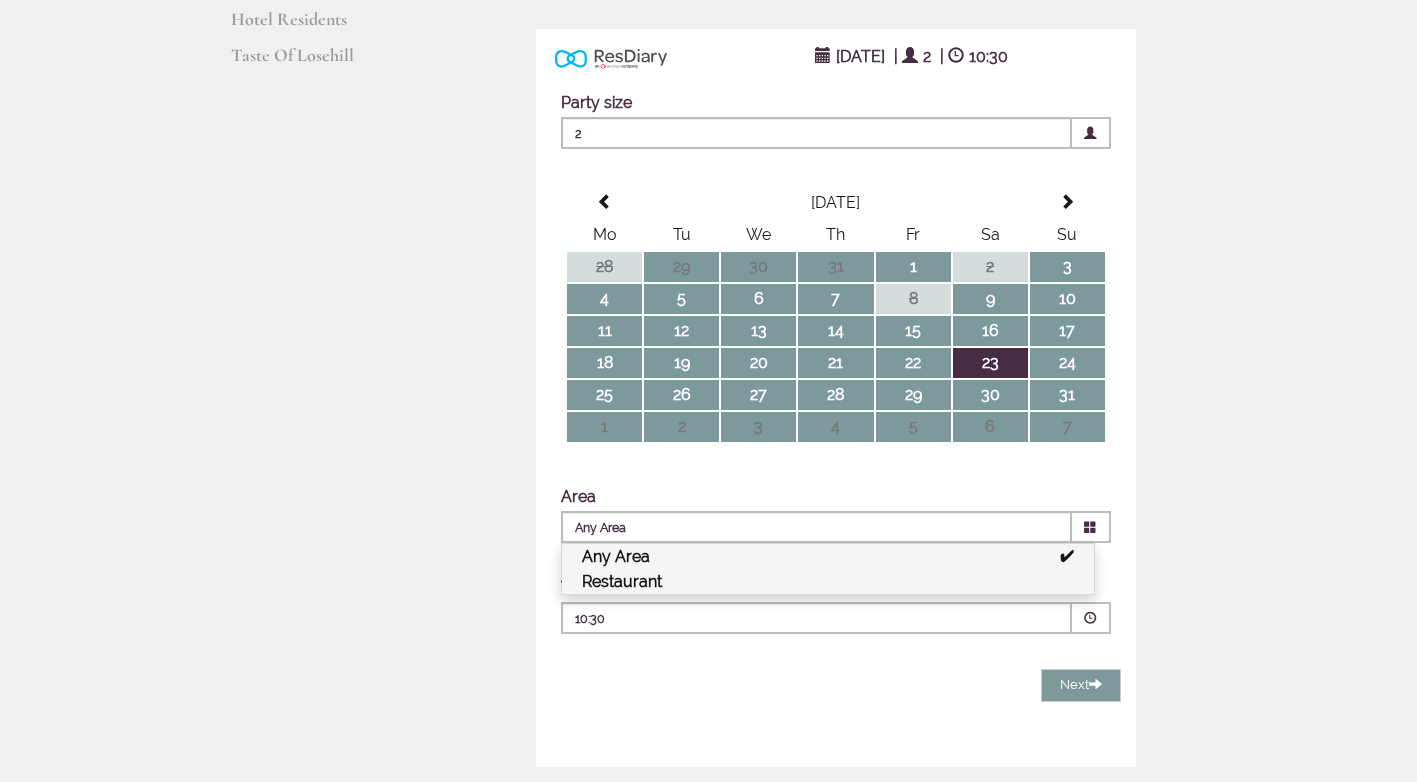 click on "Restaurant" at bounding box center (828, 581) 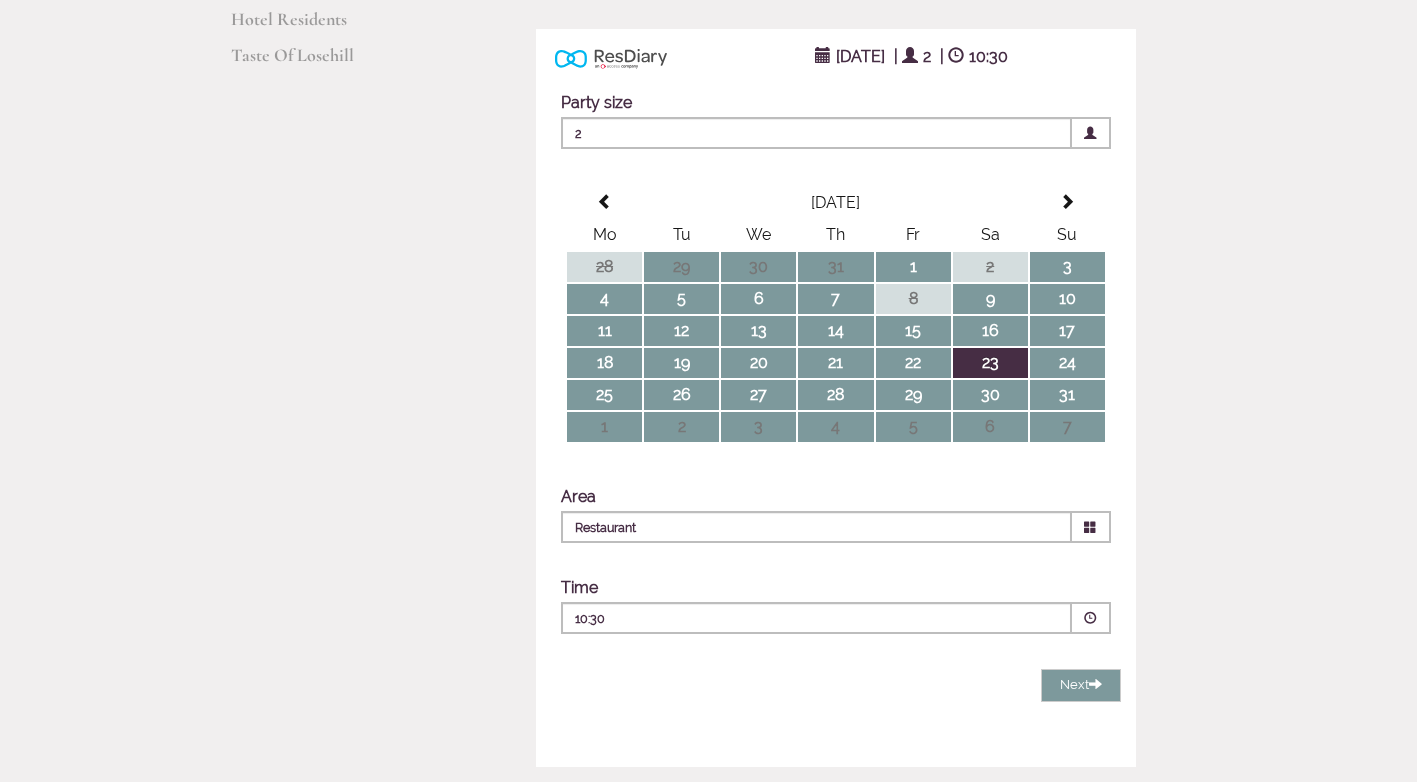 click at bounding box center (1090, 618) 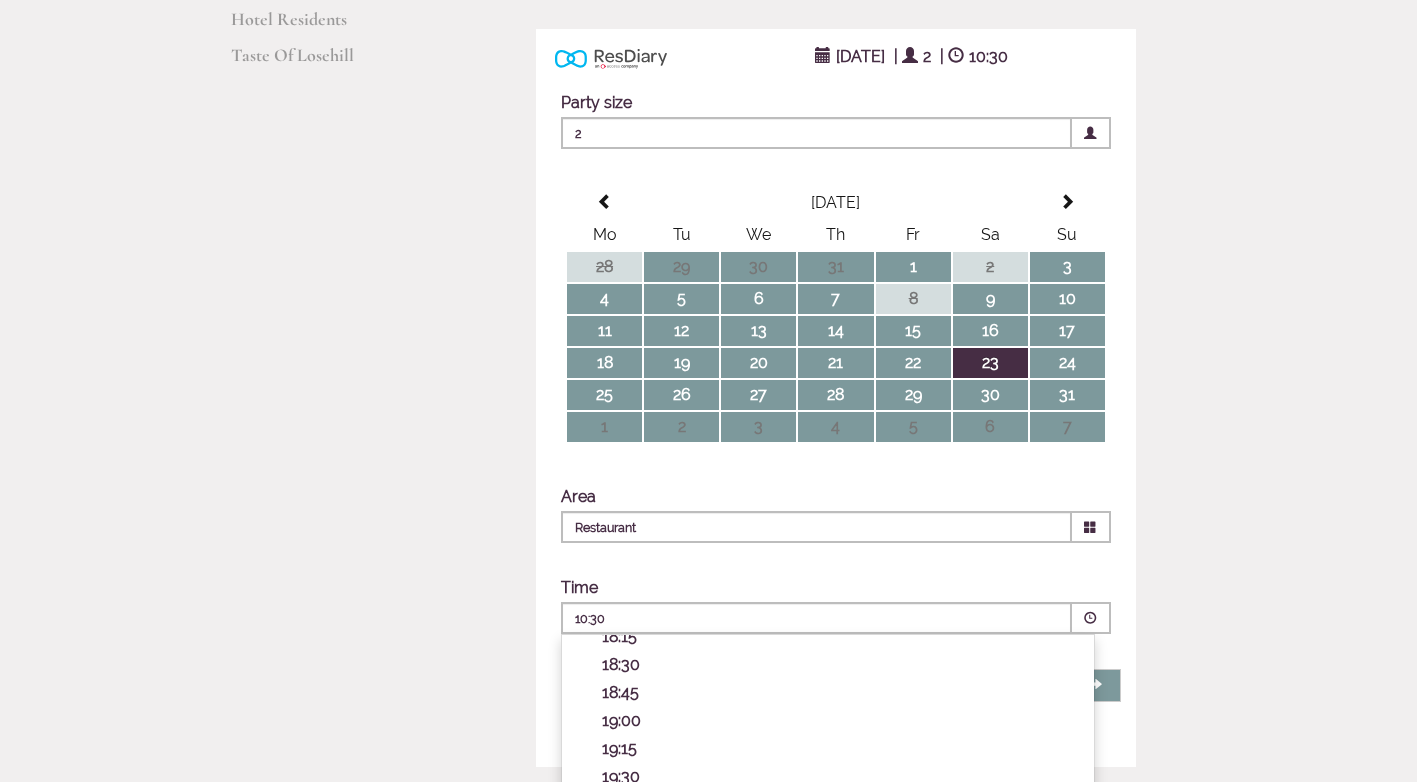 scroll, scrollTop: 721, scrollLeft: 0, axis: vertical 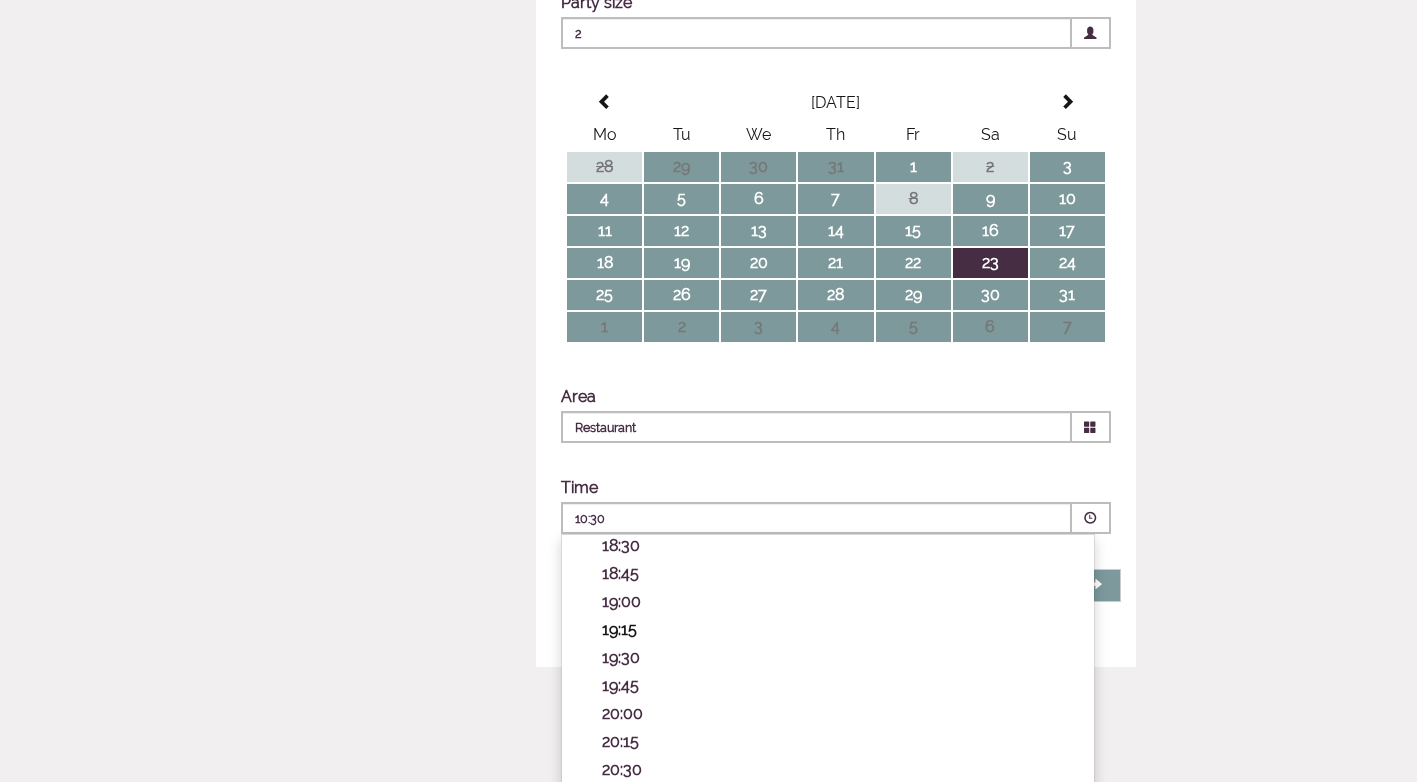 click on "19:15" at bounding box center [838, 629] 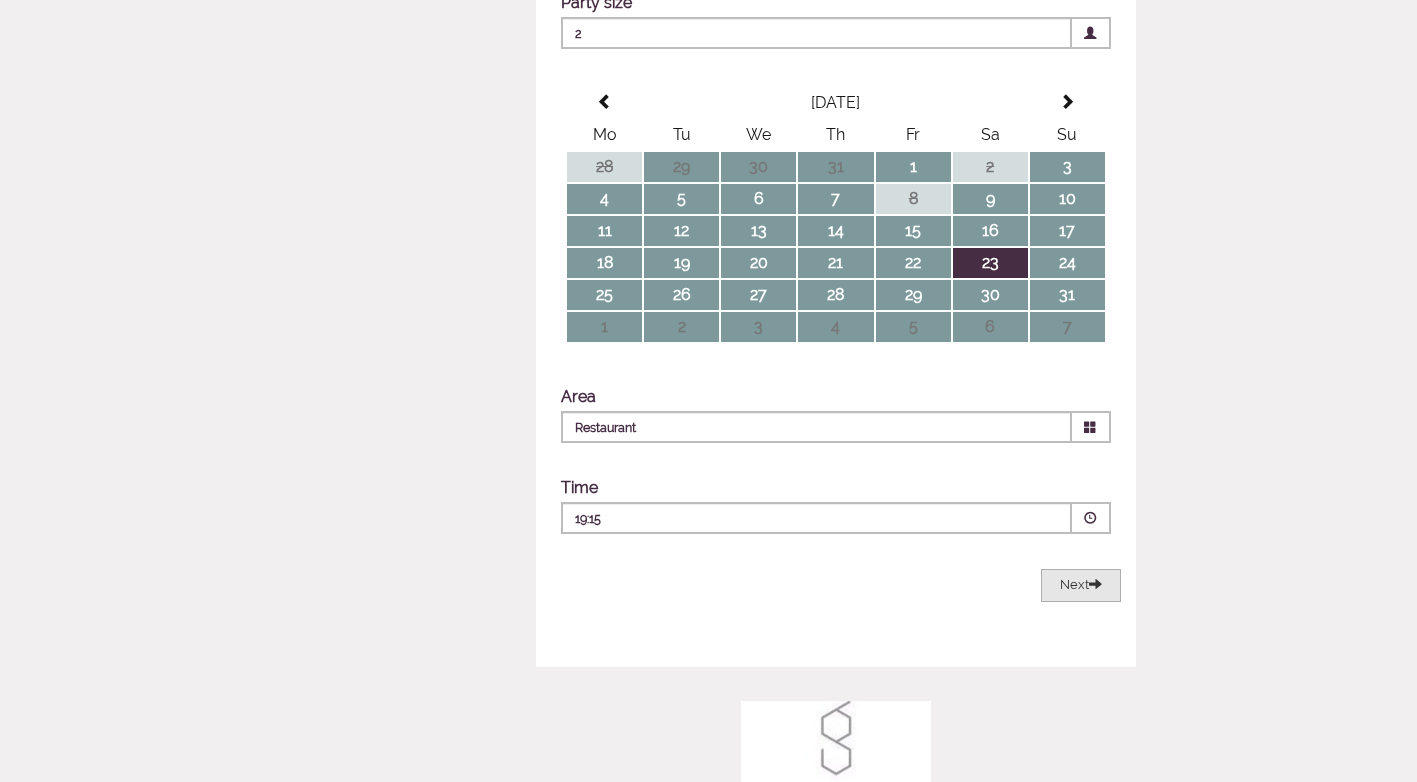 click on "Next
Loading..." at bounding box center (1081, 585) 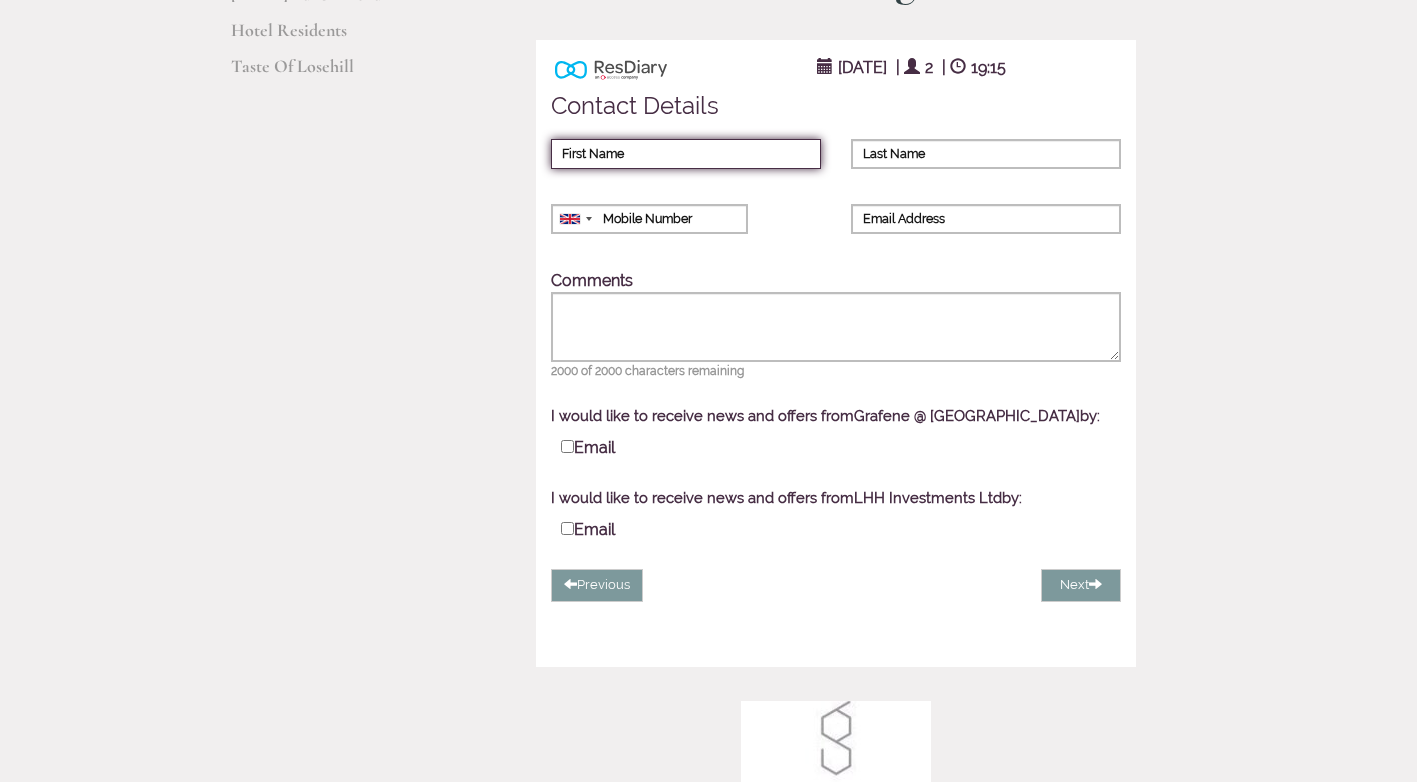 click on "First Name" at bounding box center (686, 154) 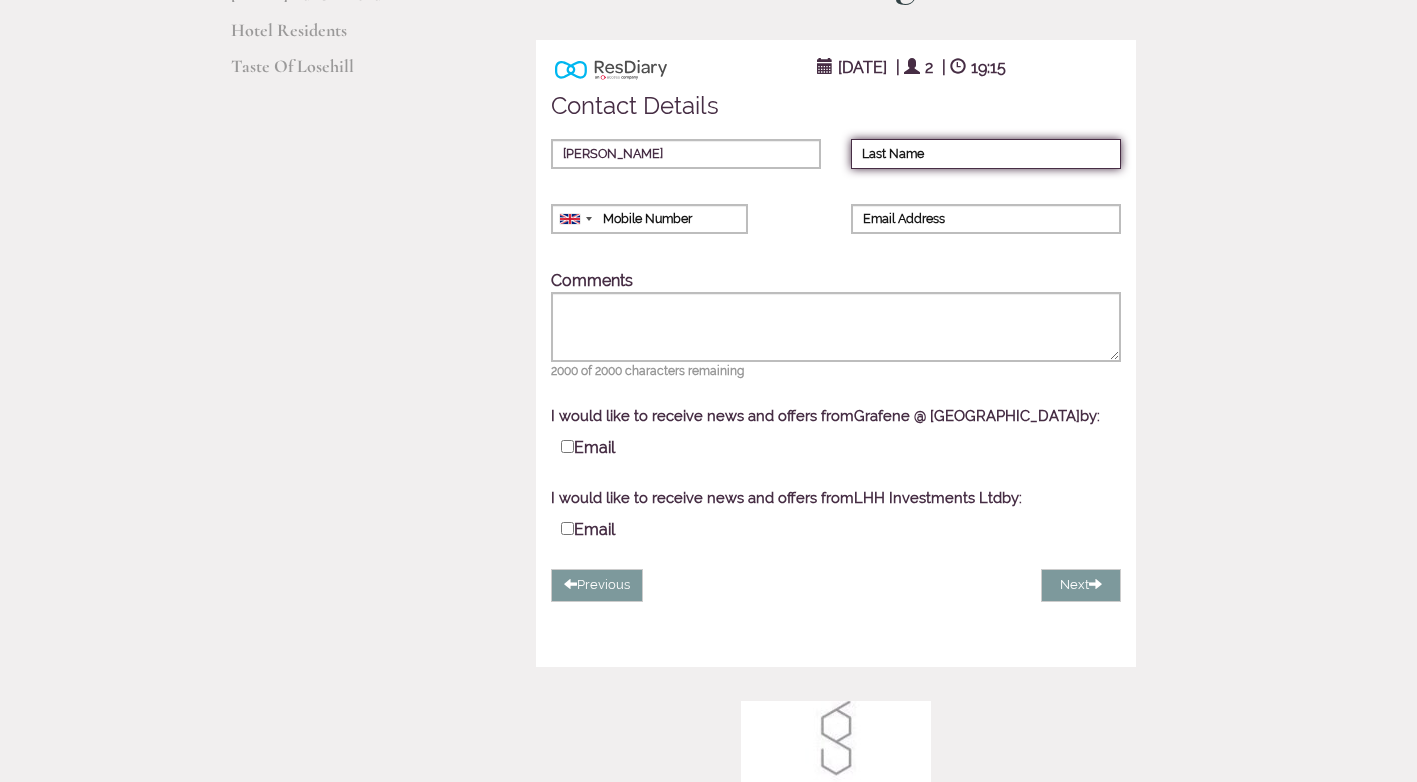 type on "[PERSON_NAME]" 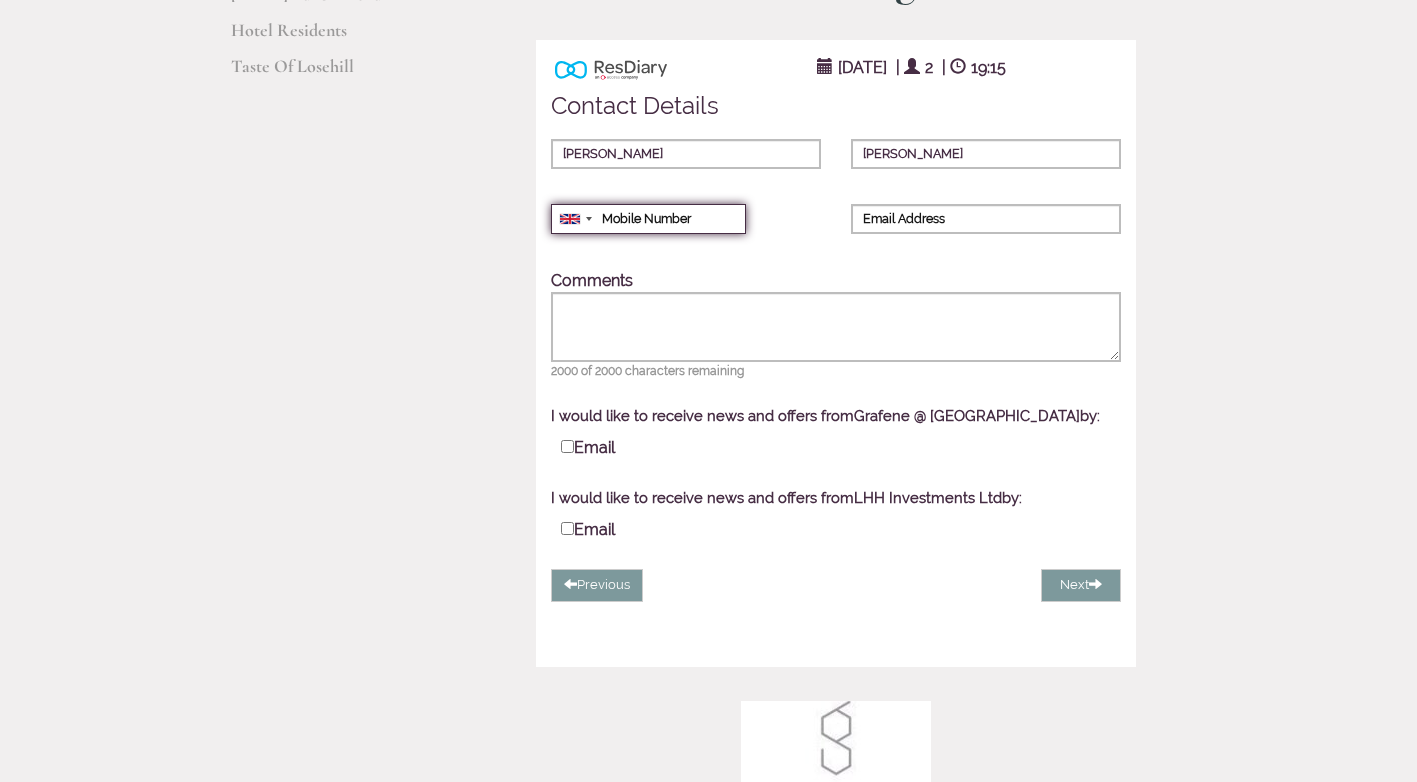 type on "07738095186" 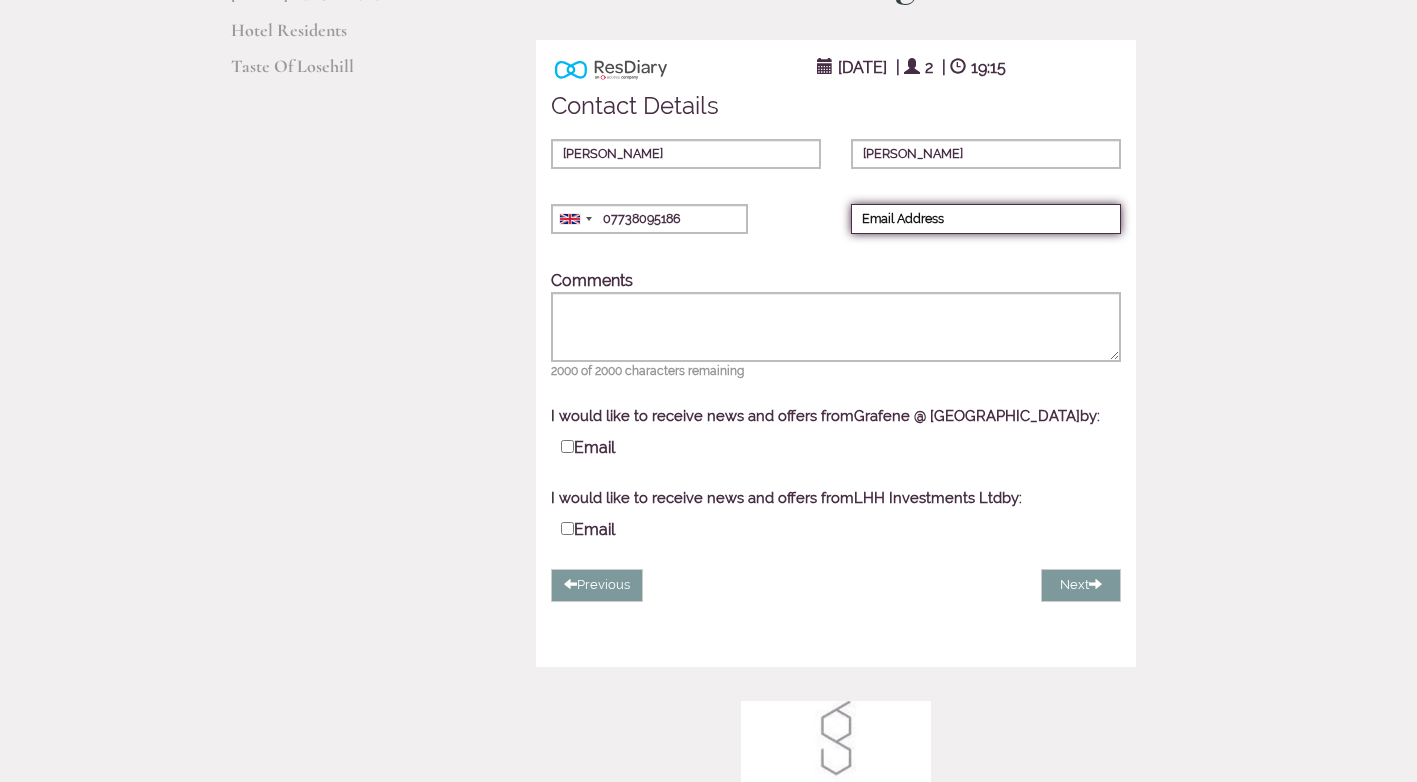 type on "[PERSON_NAME][EMAIL_ADDRESS][DOMAIN_NAME]" 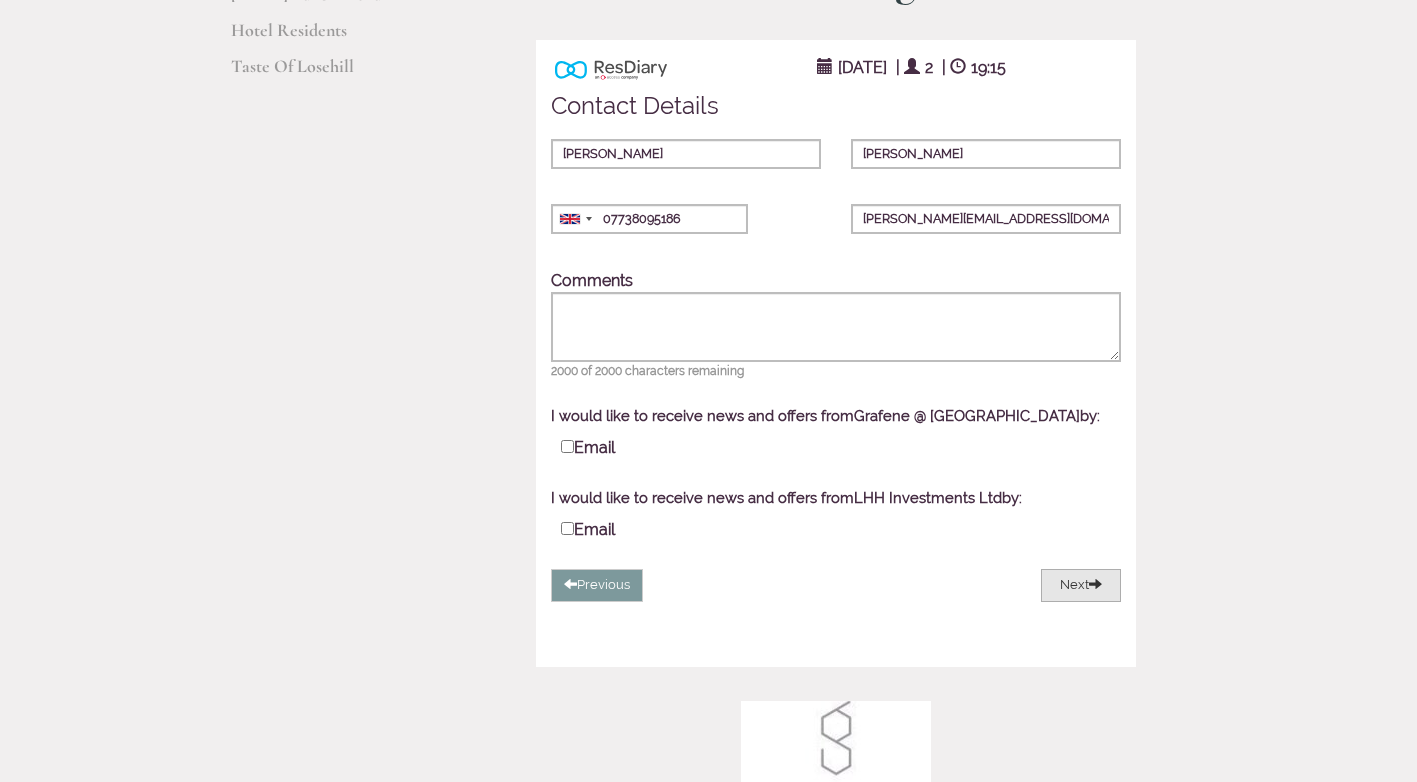 click on "Next" at bounding box center (1081, 585) 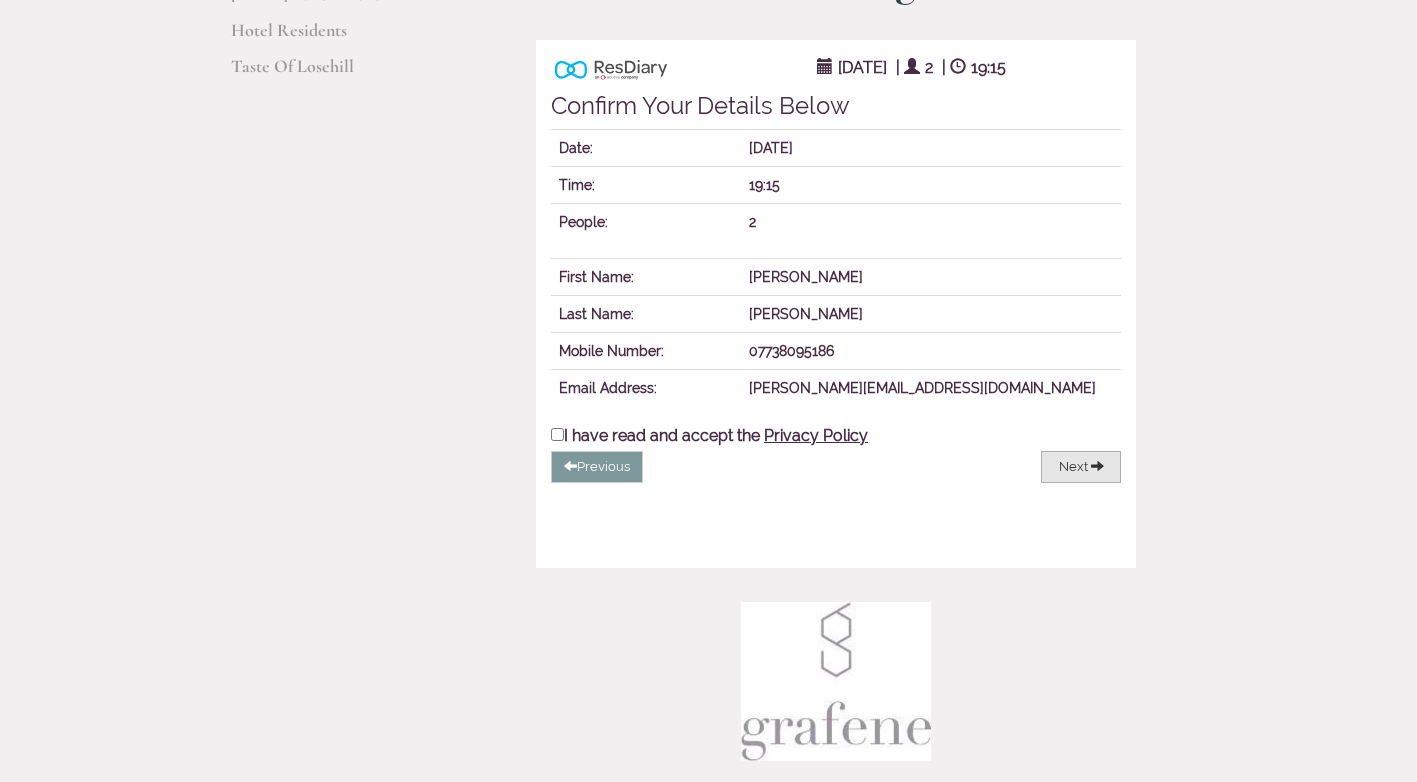 click on "Next" at bounding box center [1073, 466] 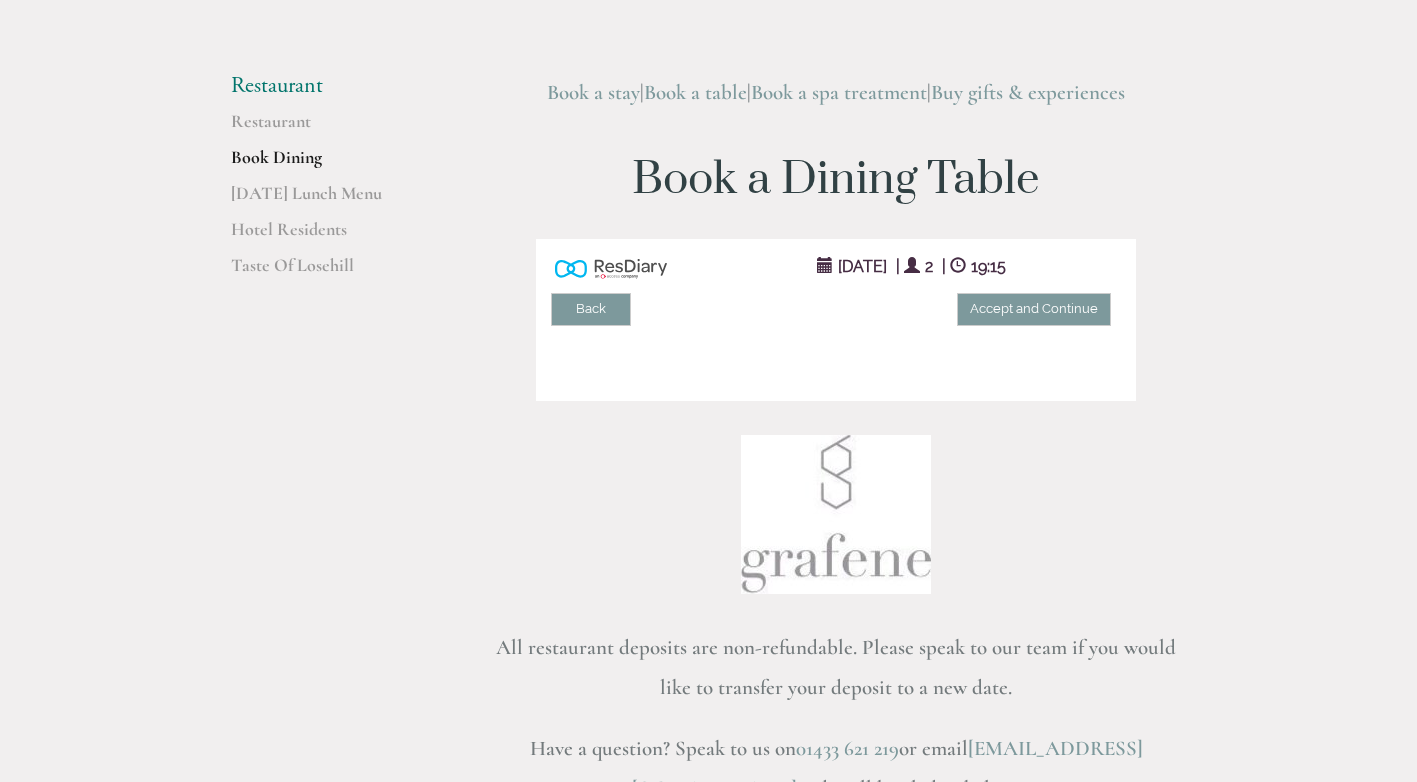 scroll, scrollTop: 127, scrollLeft: 0, axis: vertical 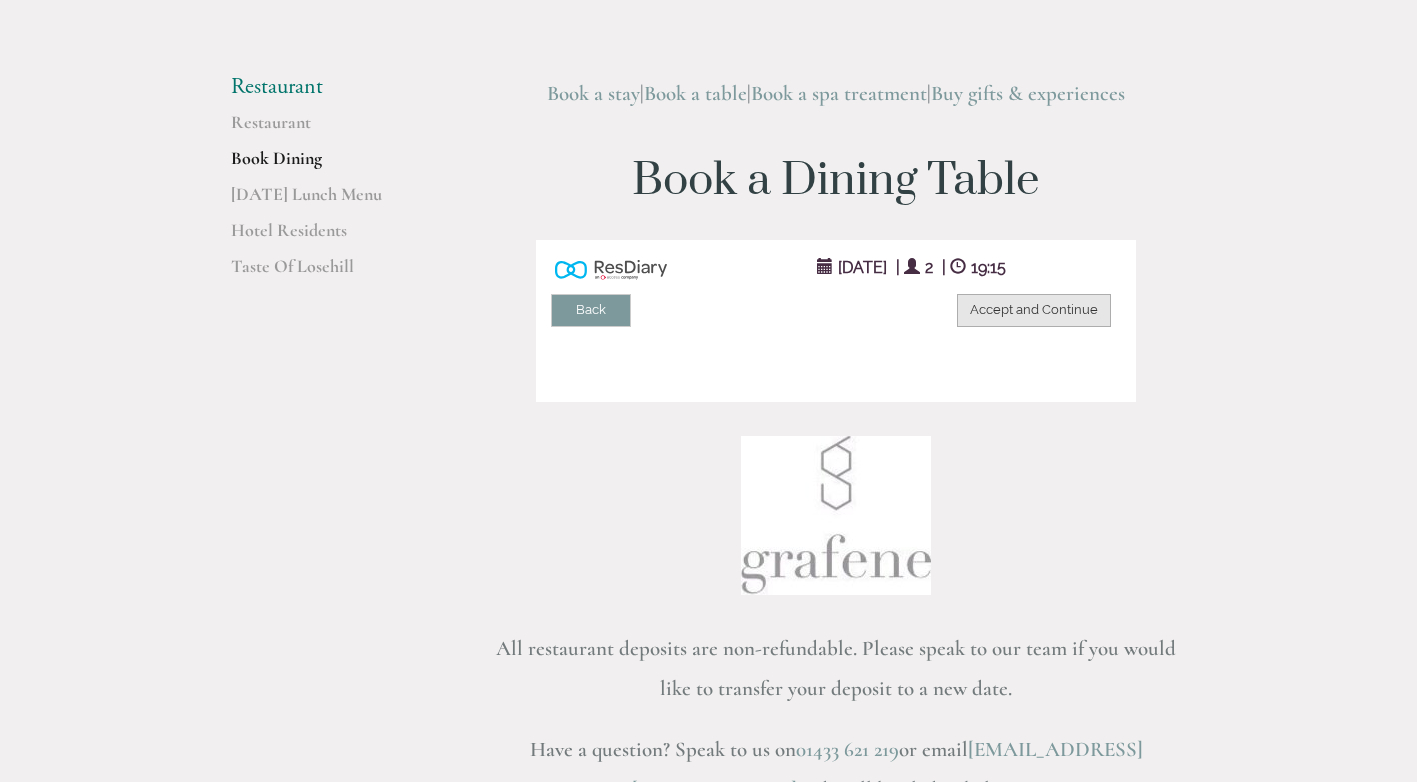 click on "Accept and Continue" at bounding box center [1034, 310] 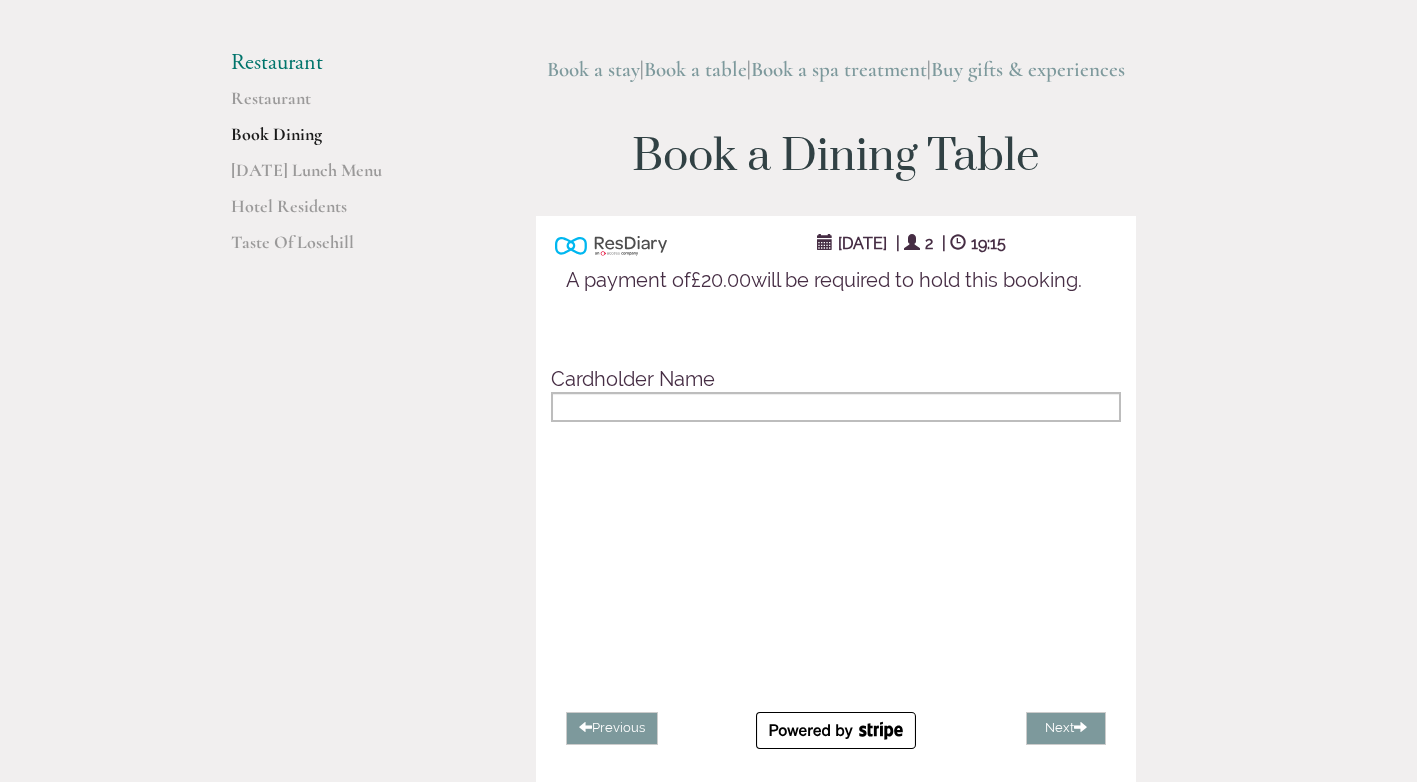 scroll, scrollTop: 200, scrollLeft: 0, axis: vertical 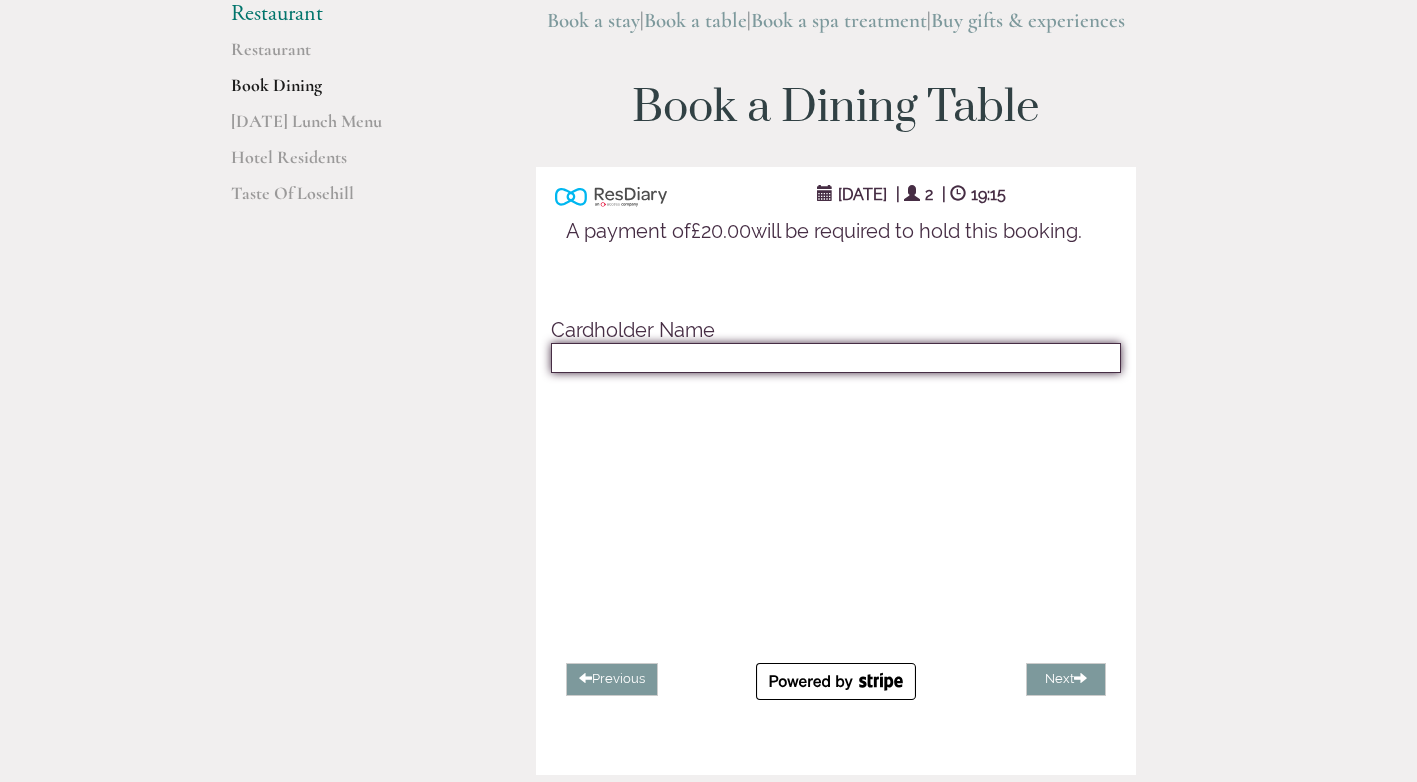 click at bounding box center [836, 358] 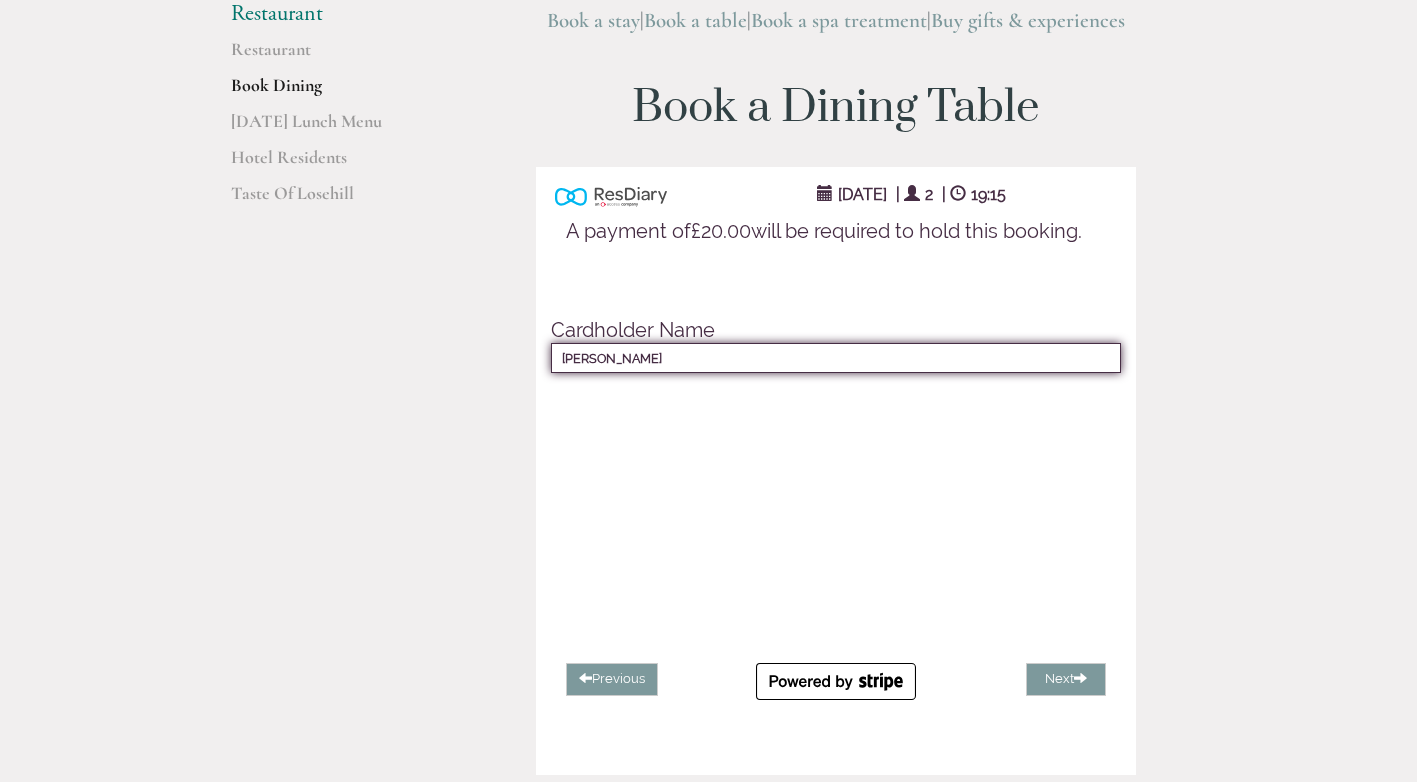type on "Mrs S L Hillyer" 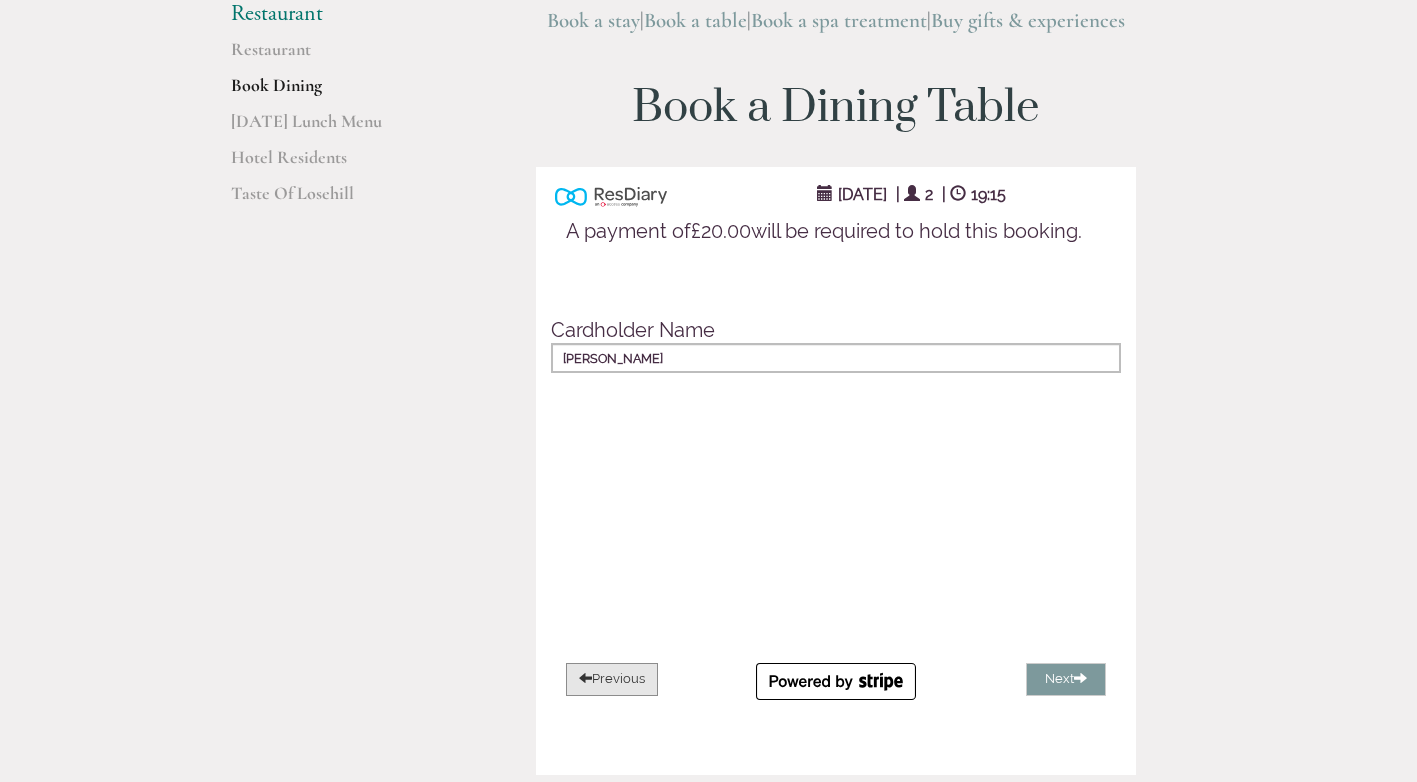 type 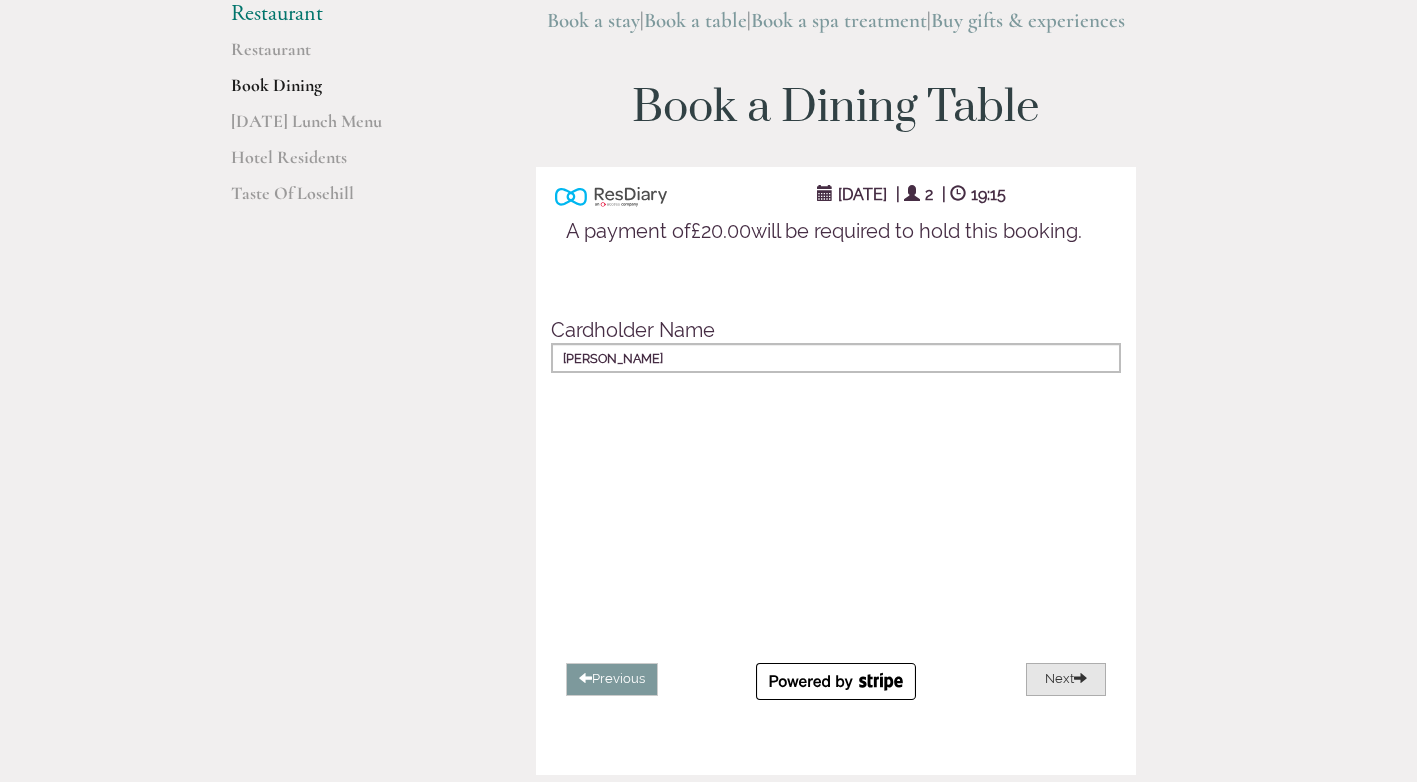 click on "Next" at bounding box center [1066, 679] 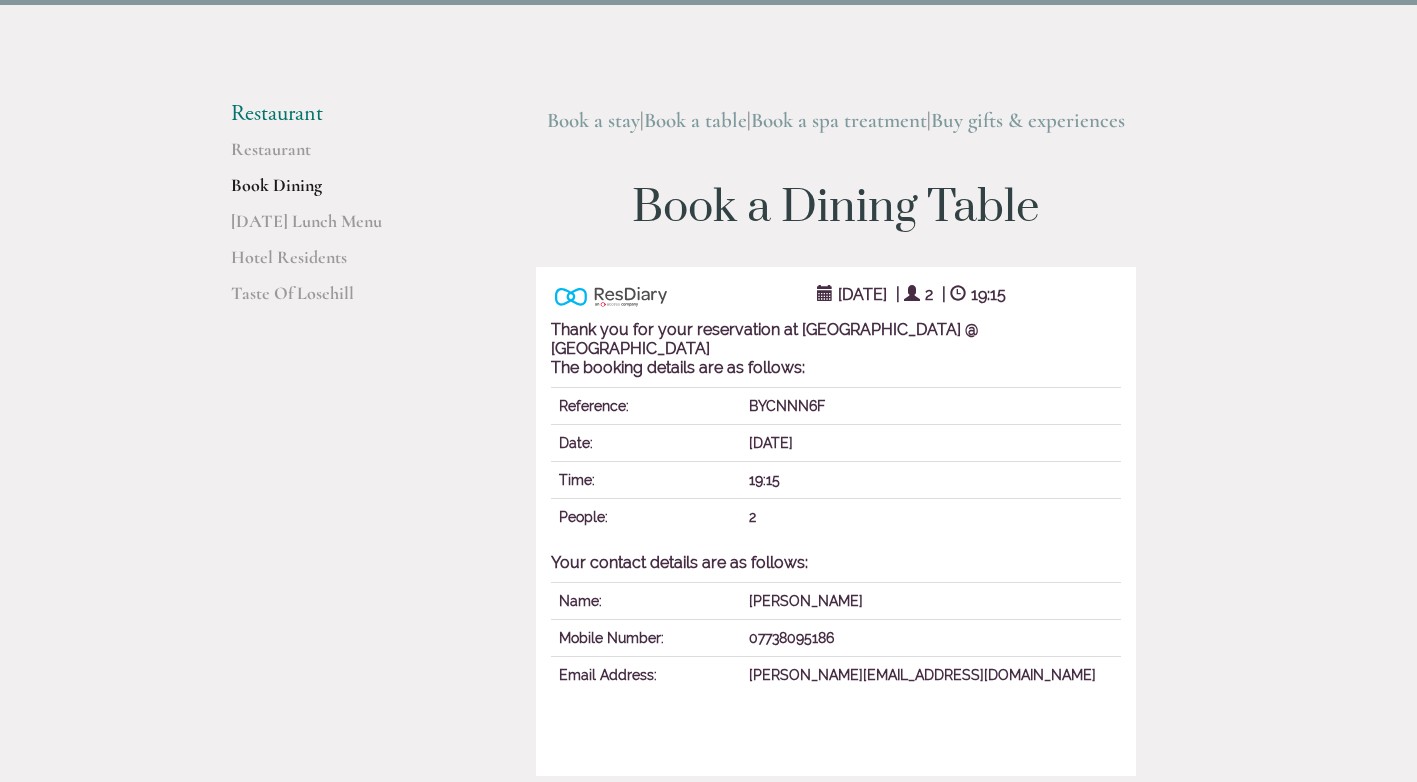 scroll, scrollTop: 0, scrollLeft: 0, axis: both 